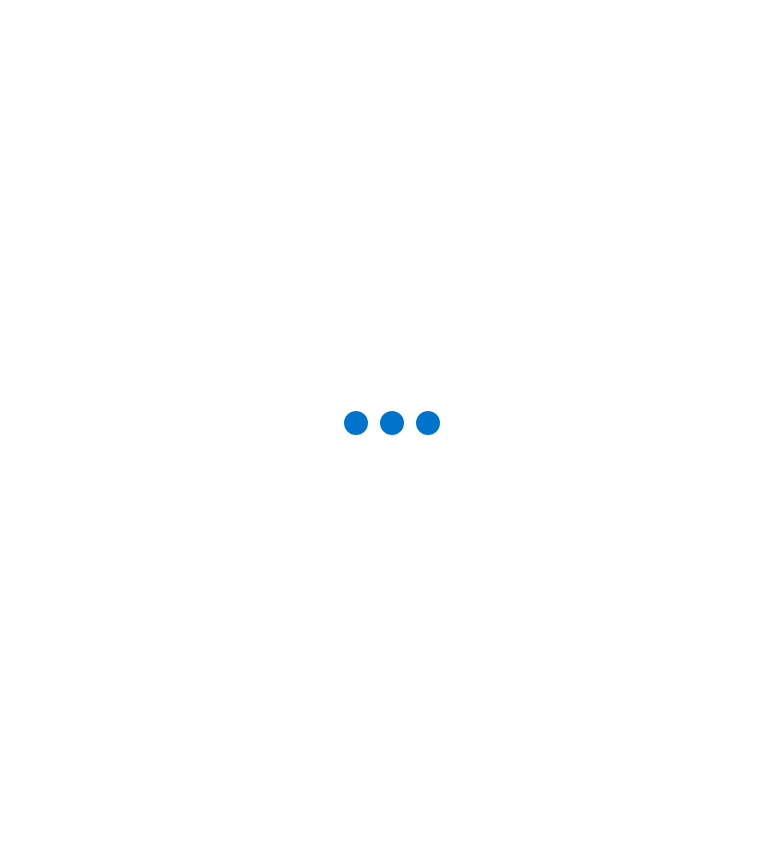 scroll, scrollTop: 0, scrollLeft: 0, axis: both 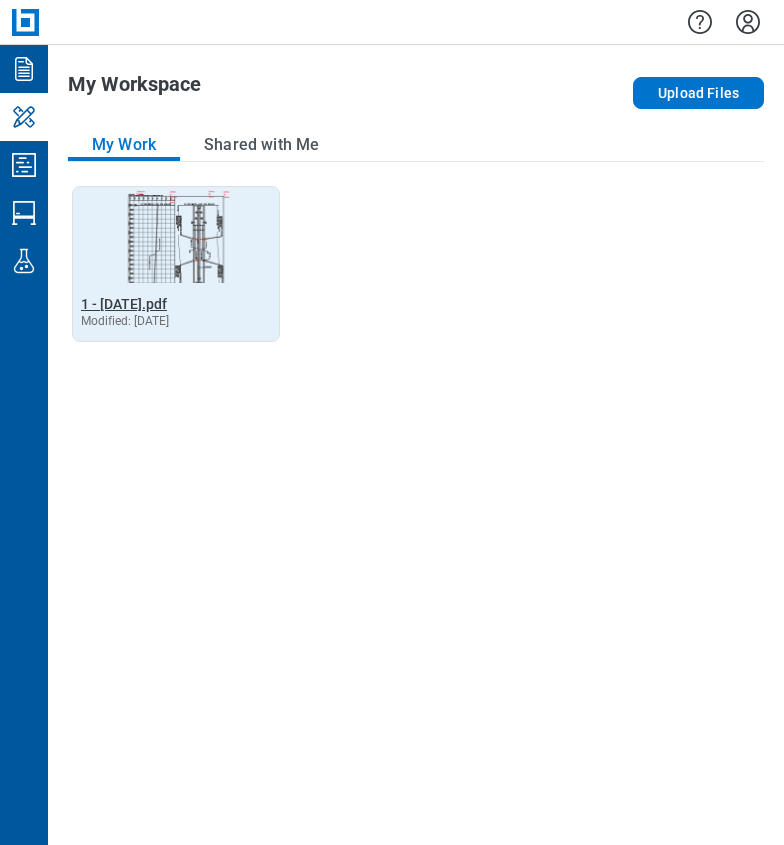 click on "1 -  [DATE].pdf" at bounding box center [124, 304] 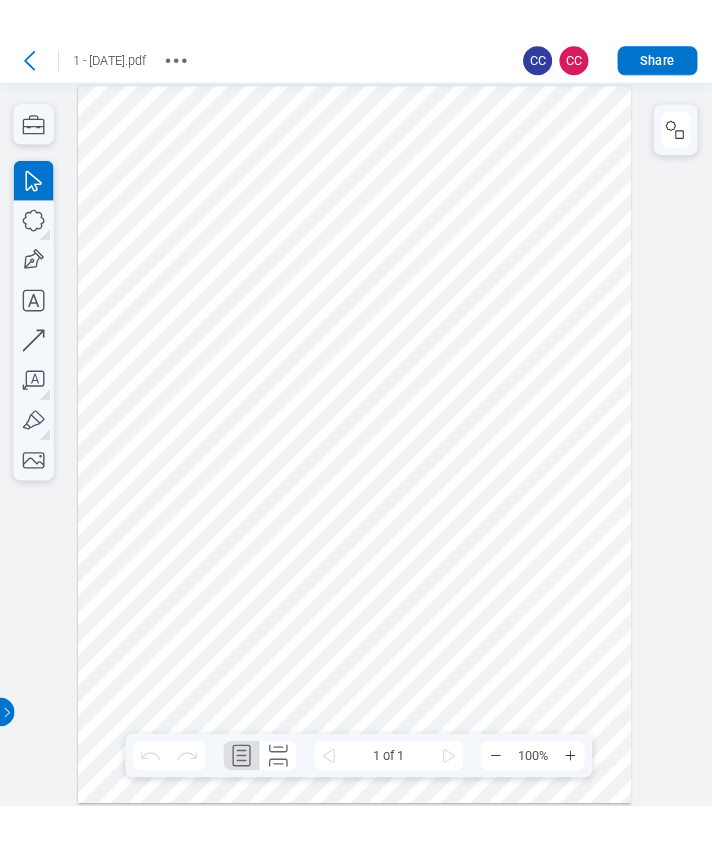 scroll, scrollTop: 0, scrollLeft: 0, axis: both 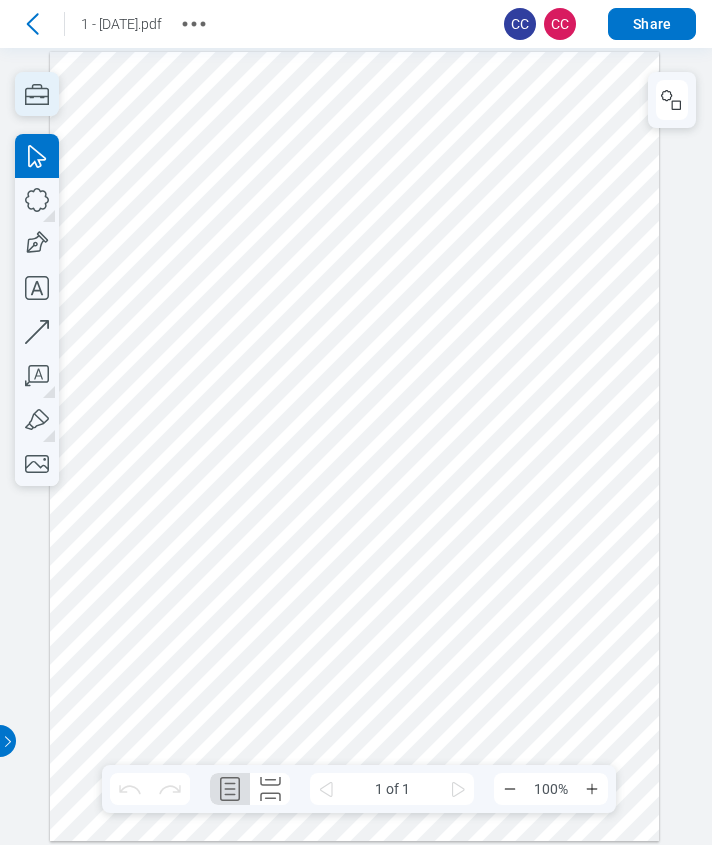 click 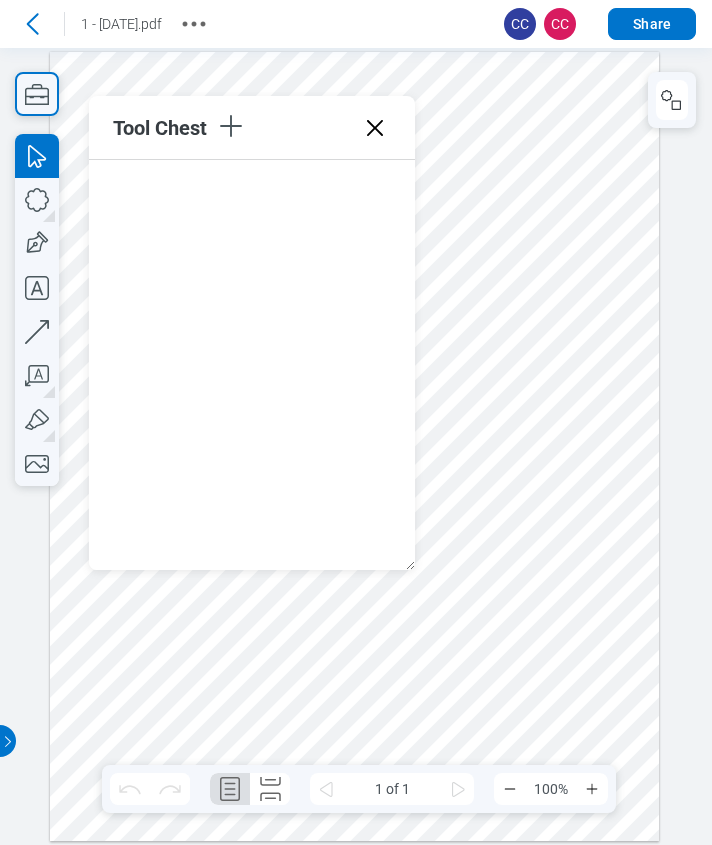 drag, startPoint x: 347, startPoint y: 266, endPoint x: 339, endPoint y: 360, distance: 94.33981 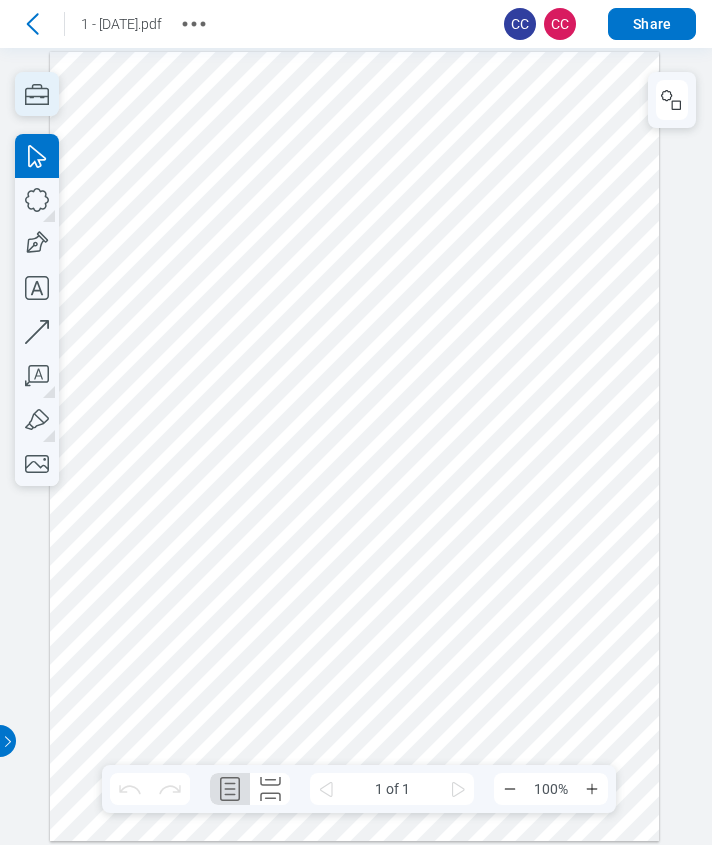 scroll, scrollTop: 0, scrollLeft: 0, axis: both 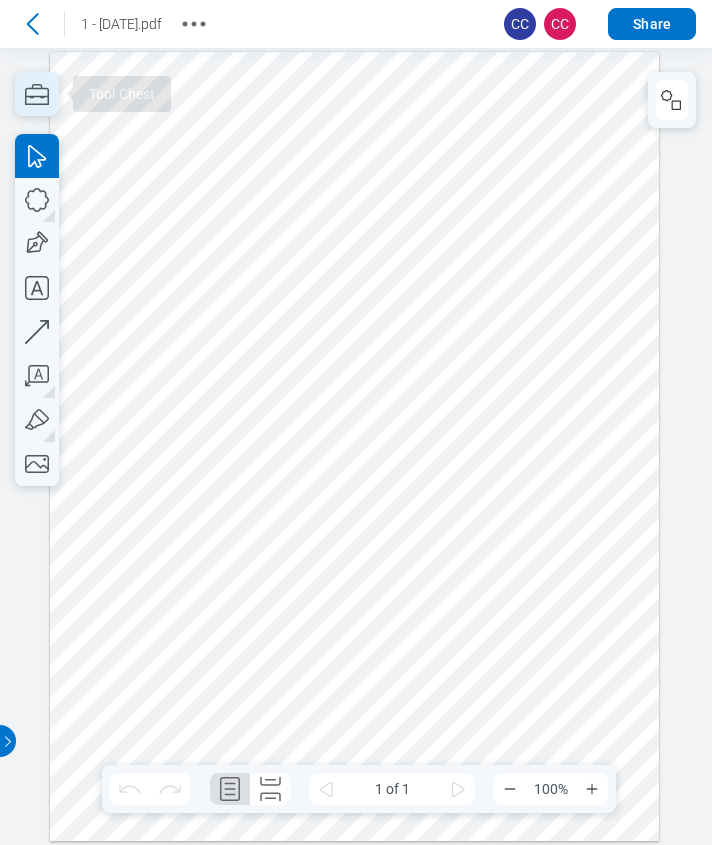 click 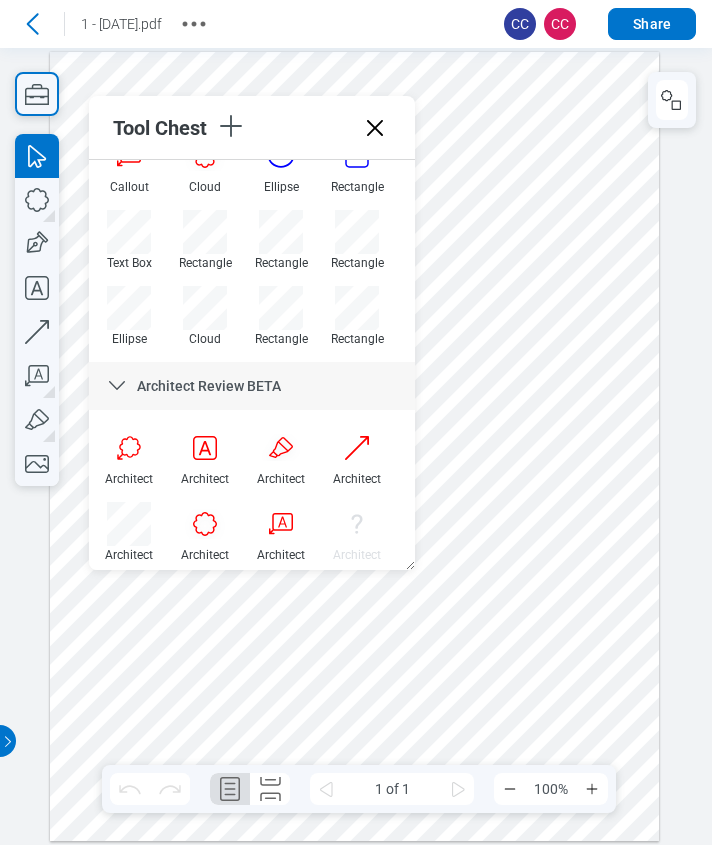 scroll, scrollTop: 174, scrollLeft: 0, axis: vertical 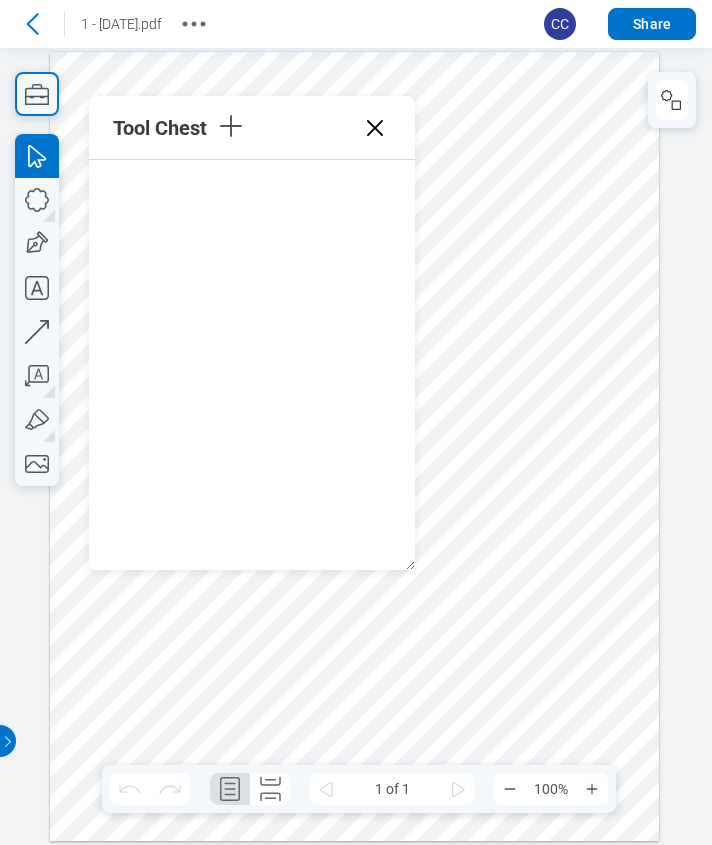 click on "Go back 1 -  12.7.2020.pdf CC Share" at bounding box center [356, 24] 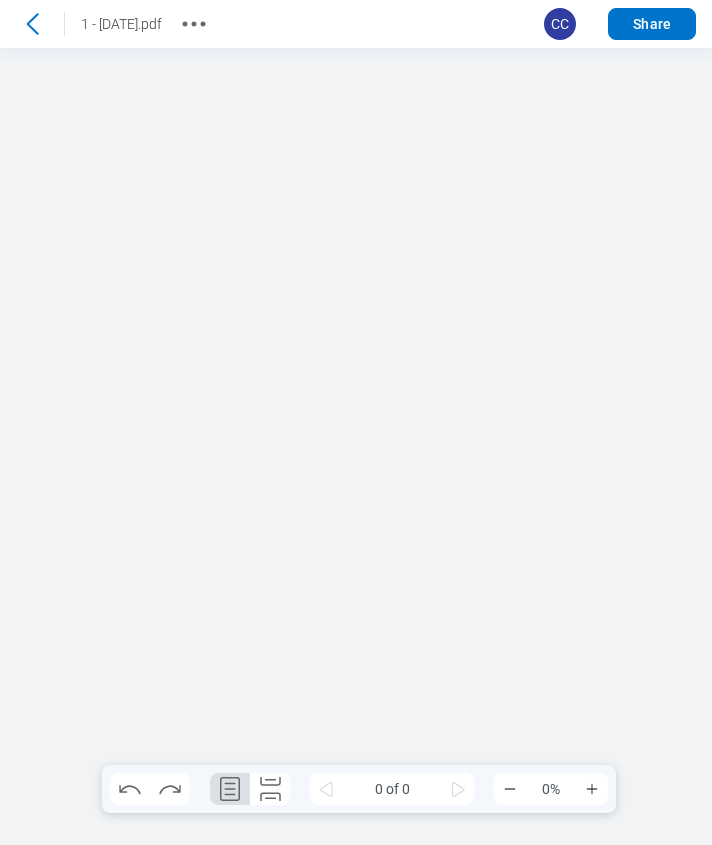 scroll, scrollTop: 0, scrollLeft: 0, axis: both 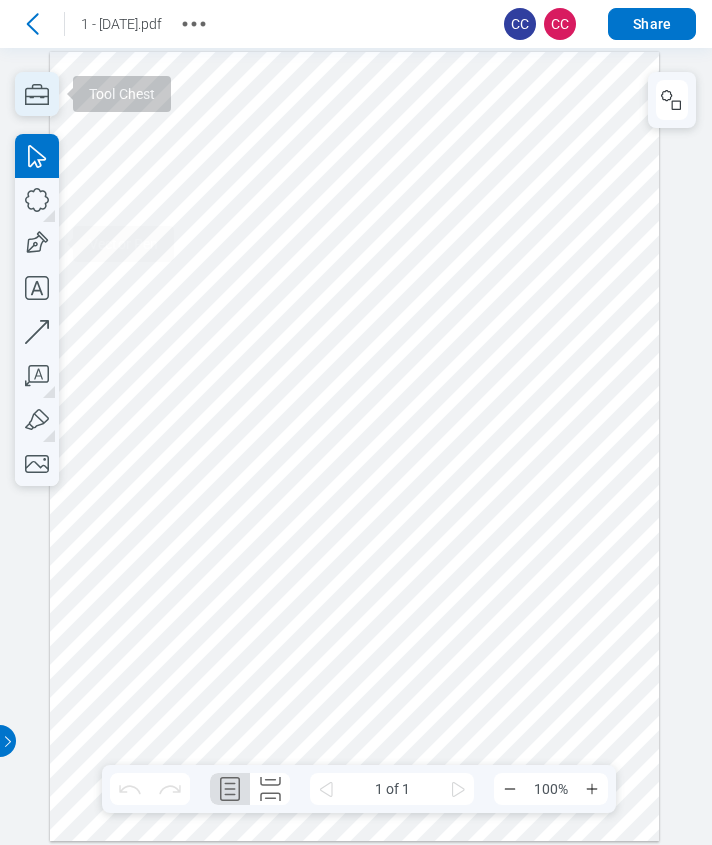 click 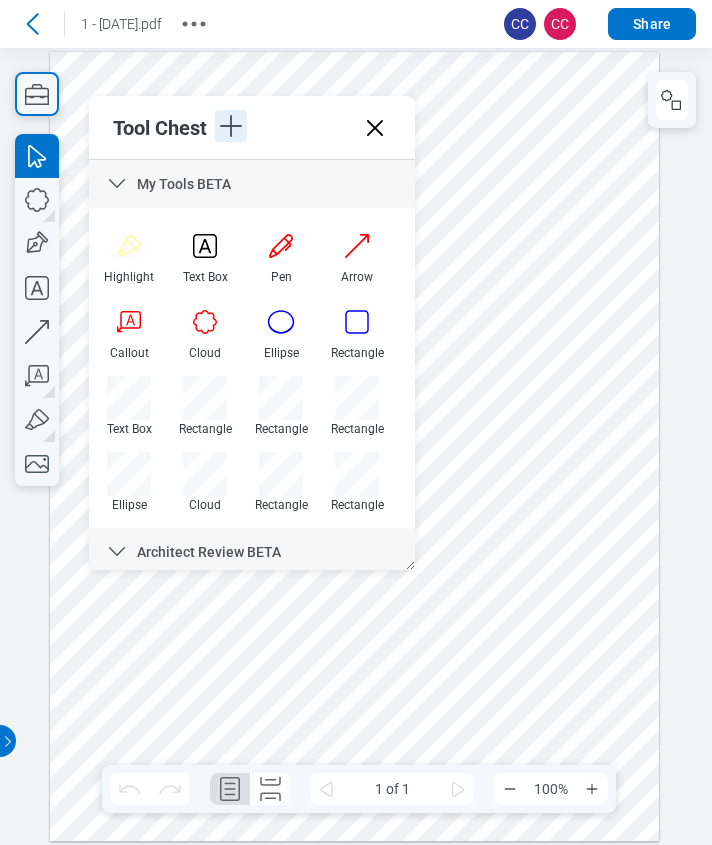 click 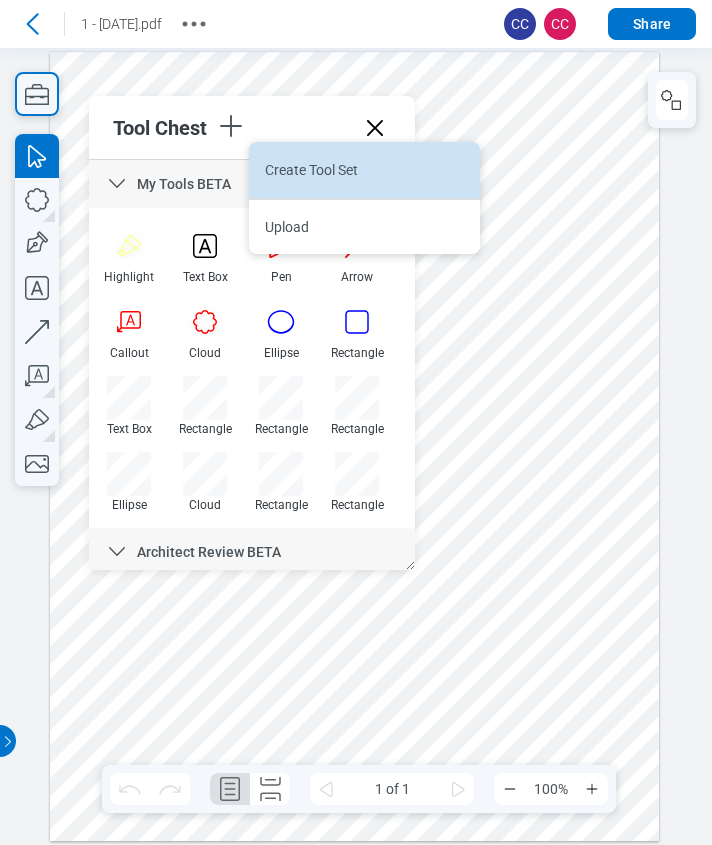 click on "Create Tool Set" at bounding box center [364, 170] 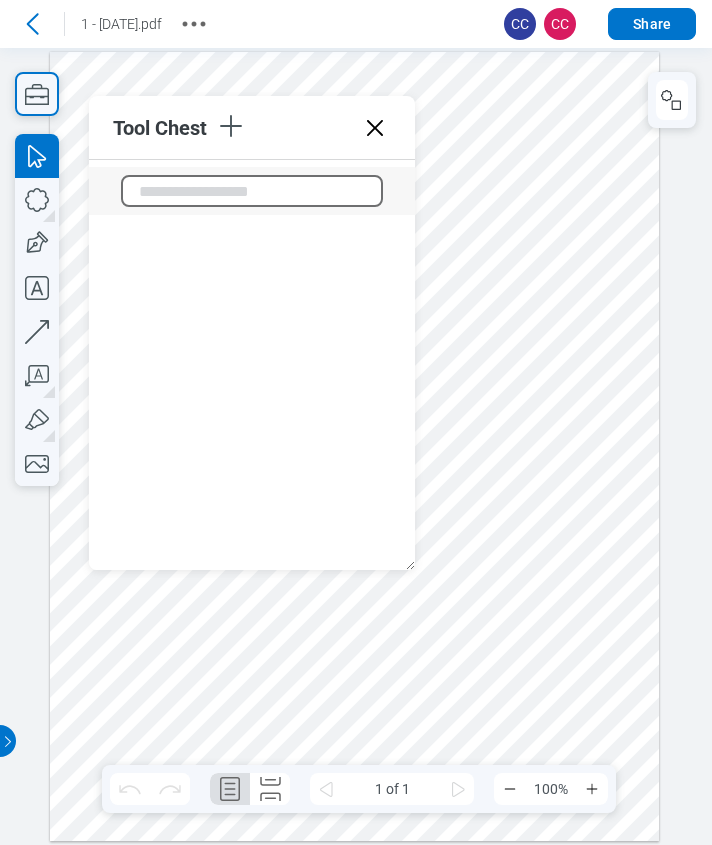 scroll, scrollTop: 1016, scrollLeft: 0, axis: vertical 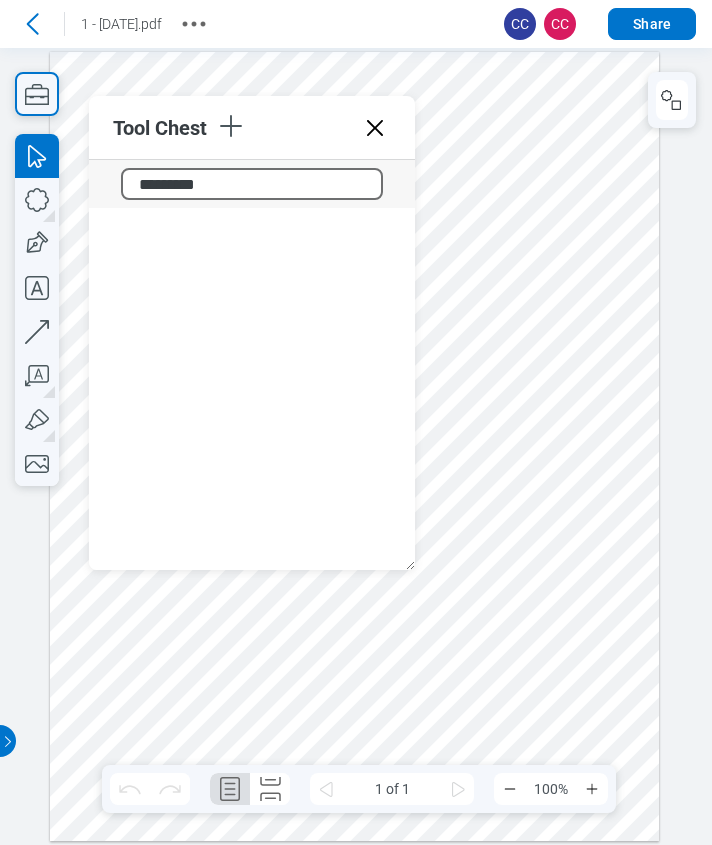 type on "**********" 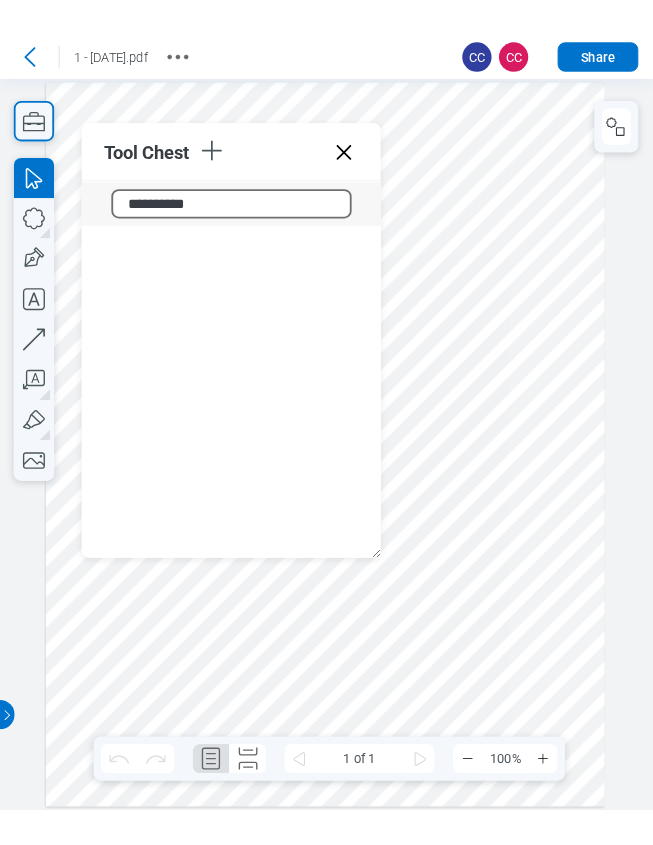 scroll, scrollTop: 746, scrollLeft: 0, axis: vertical 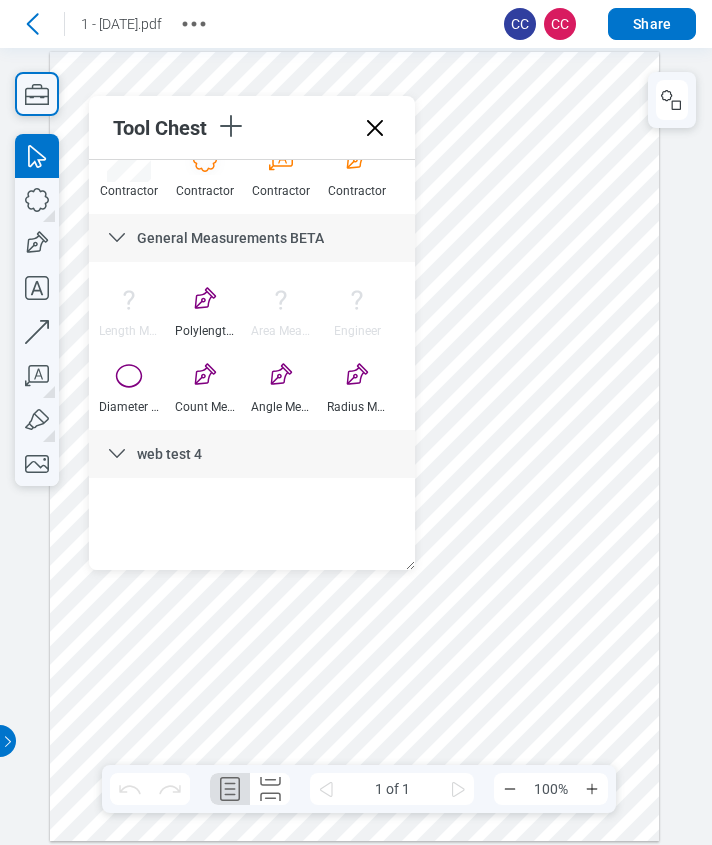 click on "Go back 1 -  12.7.2020.pdf CC CC Share" at bounding box center [356, 24] 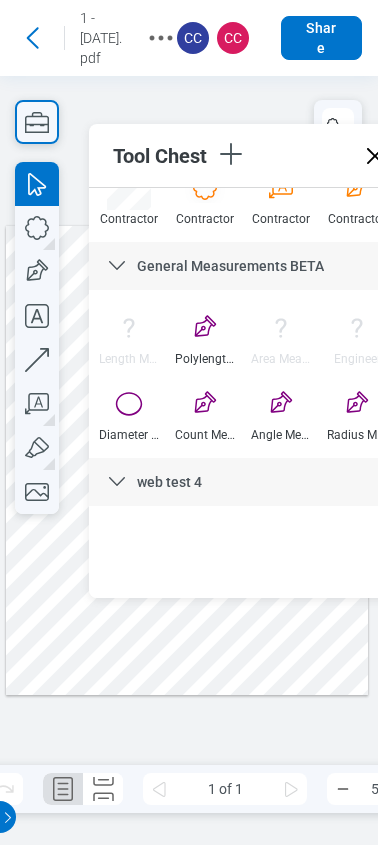 click 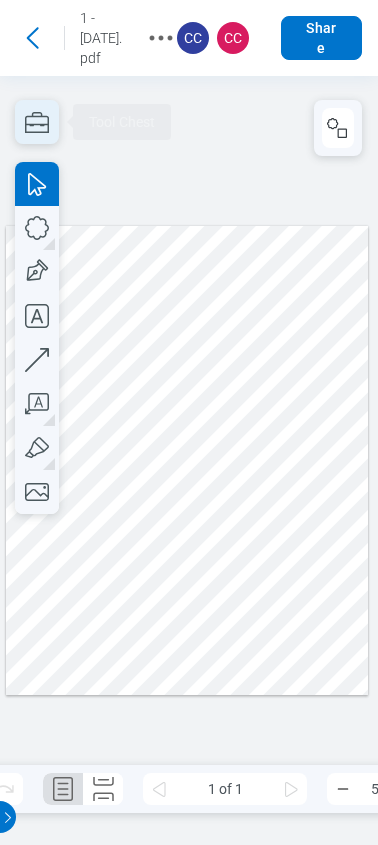 click 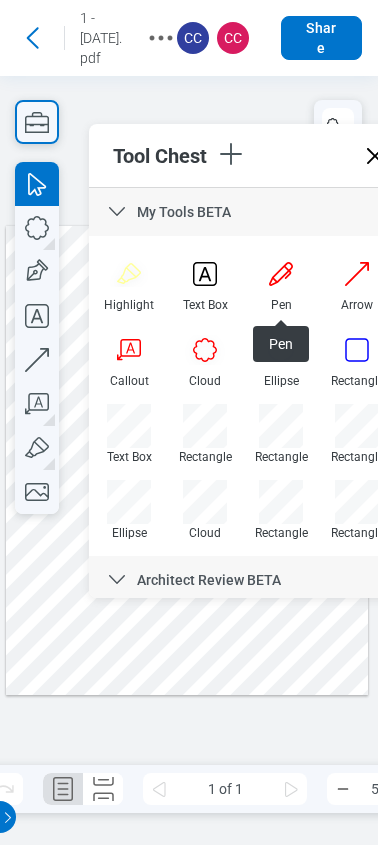 click on "My Tools BETA" at bounding box center [252, 212] 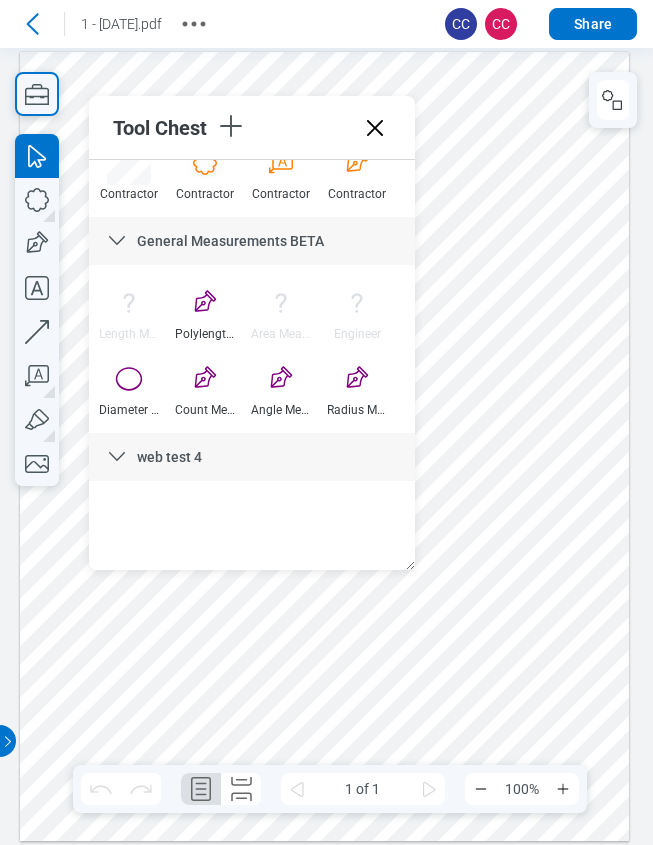 scroll, scrollTop: 746, scrollLeft: 0, axis: vertical 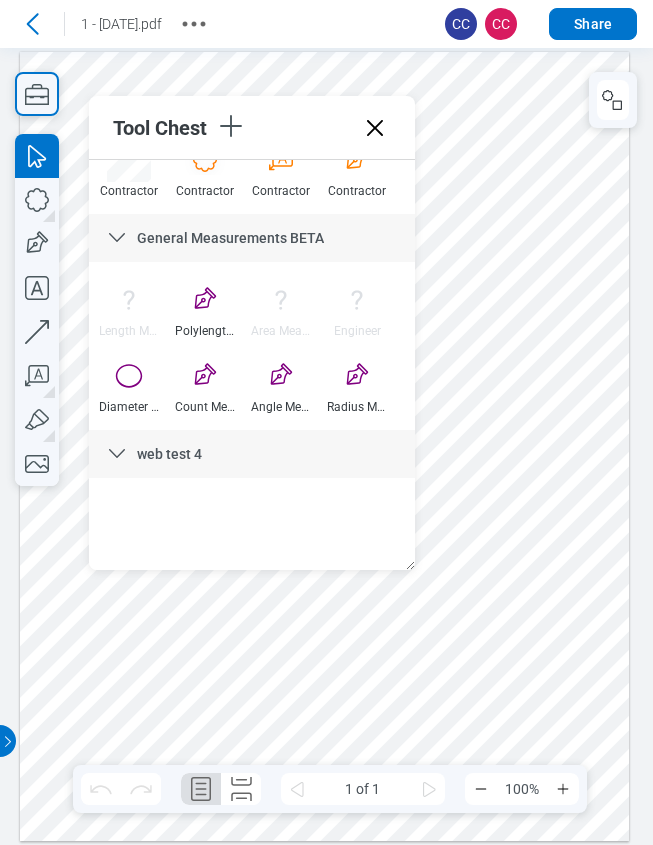 drag, startPoint x: 377, startPoint y: 131, endPoint x: 349, endPoint y: 51, distance: 84.758484 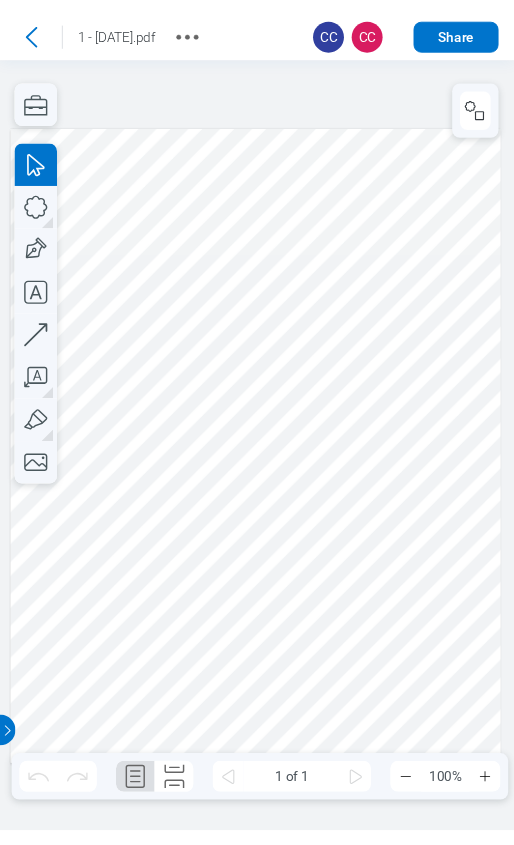 scroll, scrollTop: 0, scrollLeft: 0, axis: both 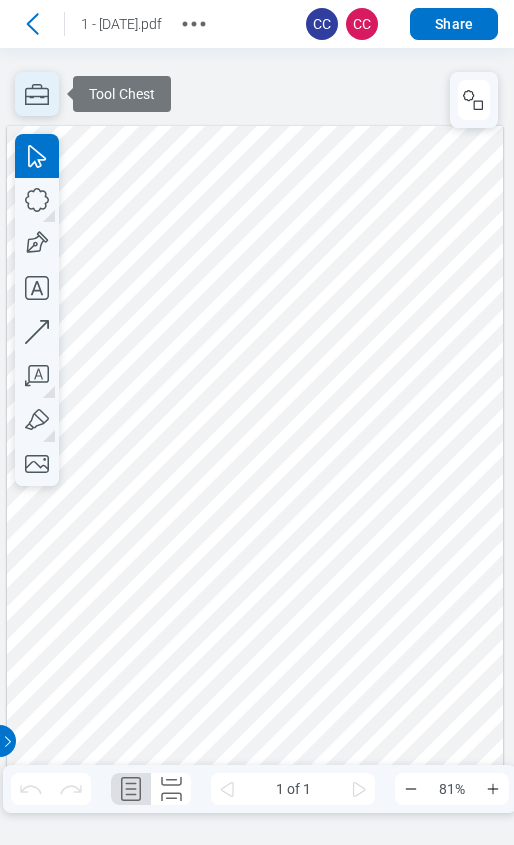click 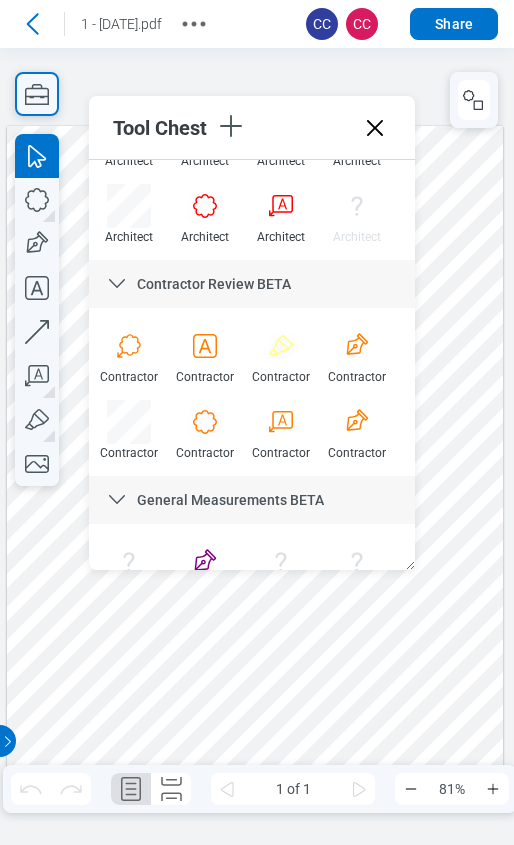 scroll, scrollTop: 606, scrollLeft: 0, axis: vertical 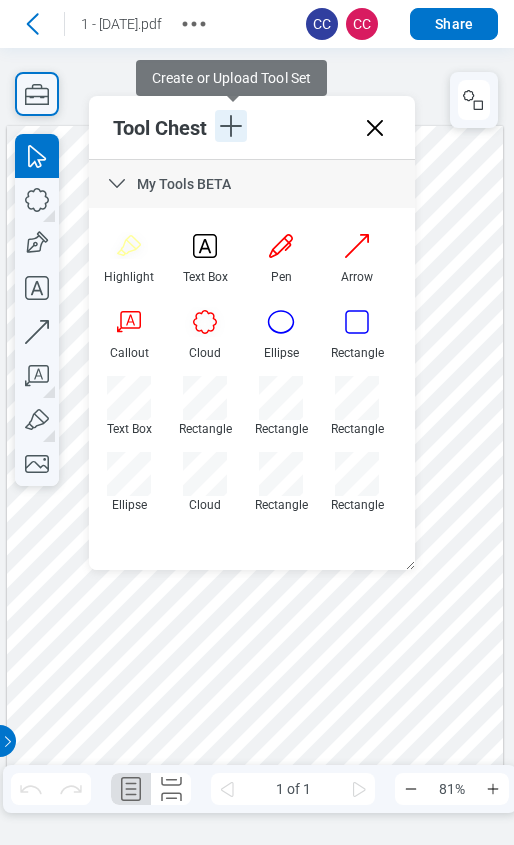 click 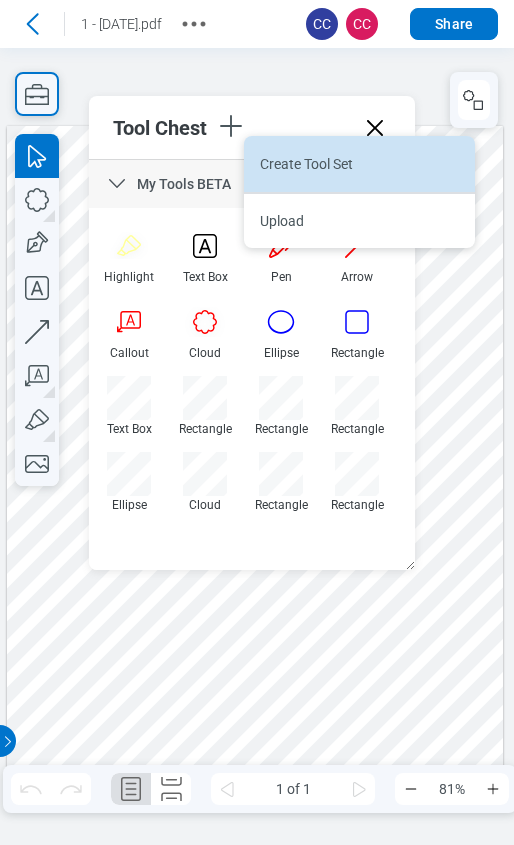 drag, startPoint x: 311, startPoint y: 171, endPoint x: 442, endPoint y: 187, distance: 131.97348 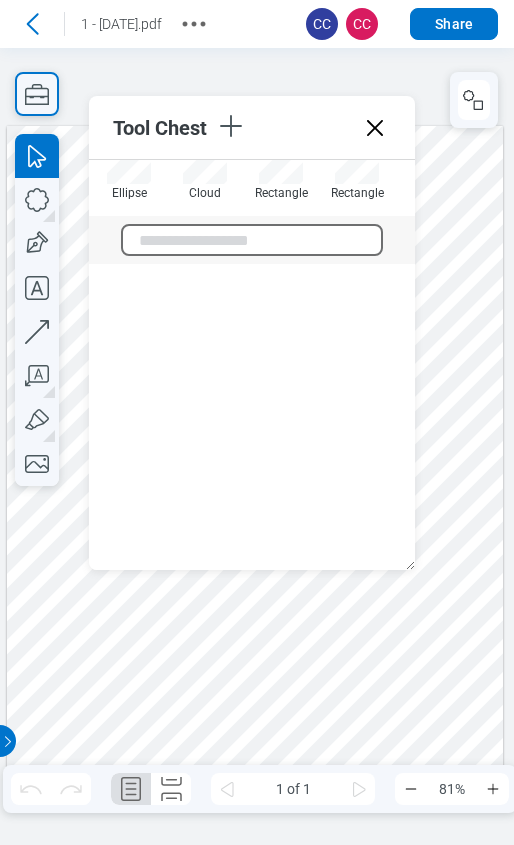 scroll, scrollTop: 368, scrollLeft: 0, axis: vertical 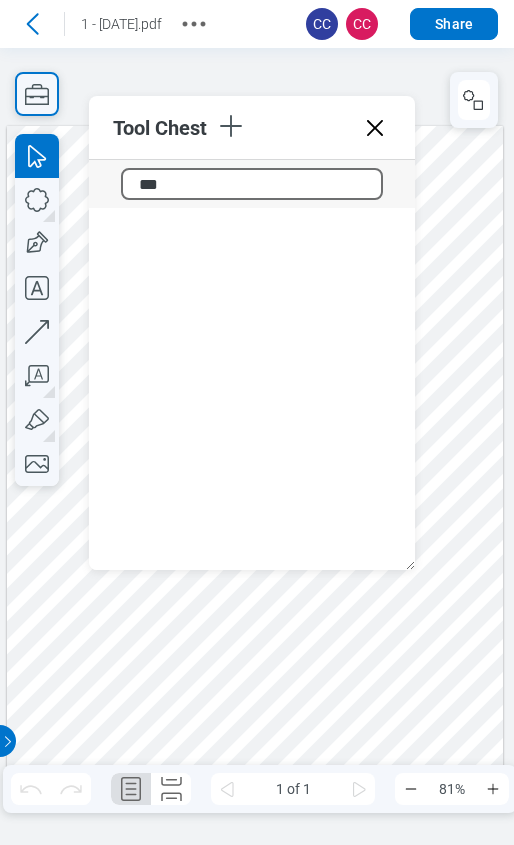type on "****" 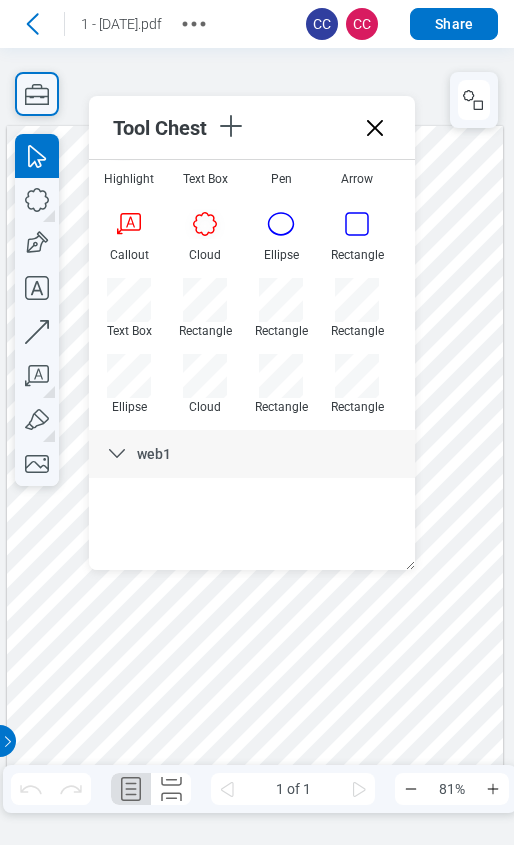 scroll, scrollTop: 98, scrollLeft: 0, axis: vertical 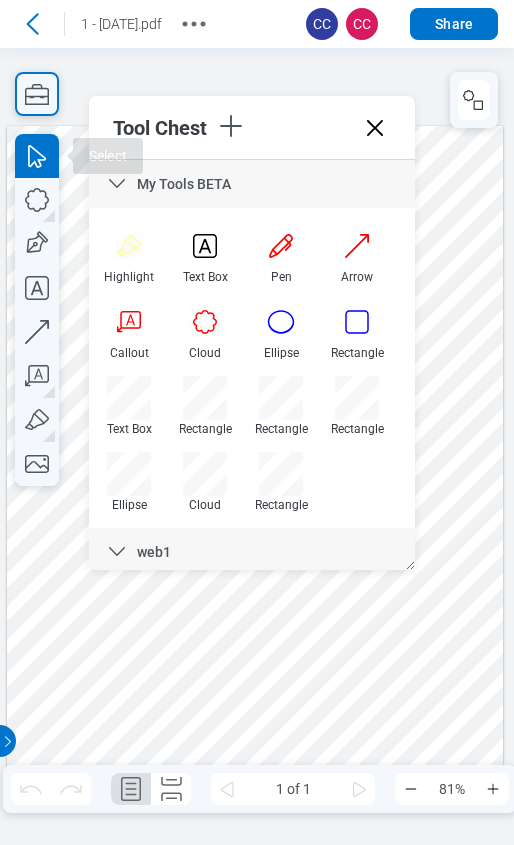type 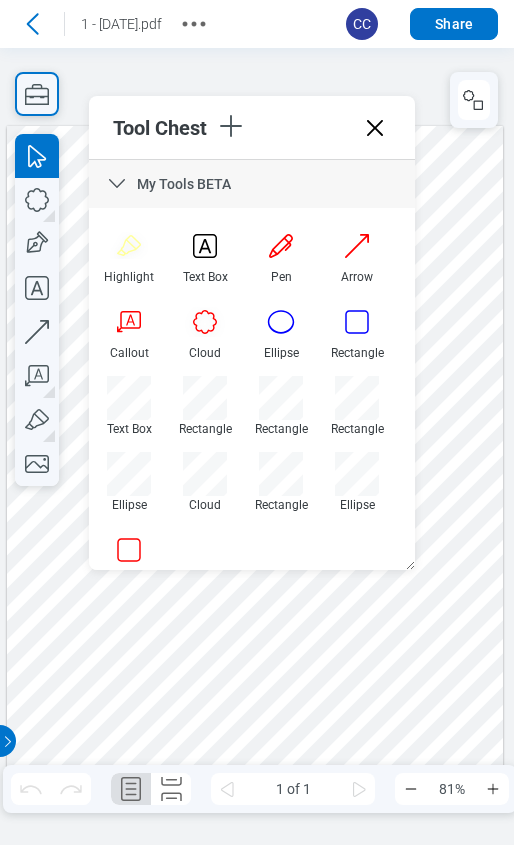 click 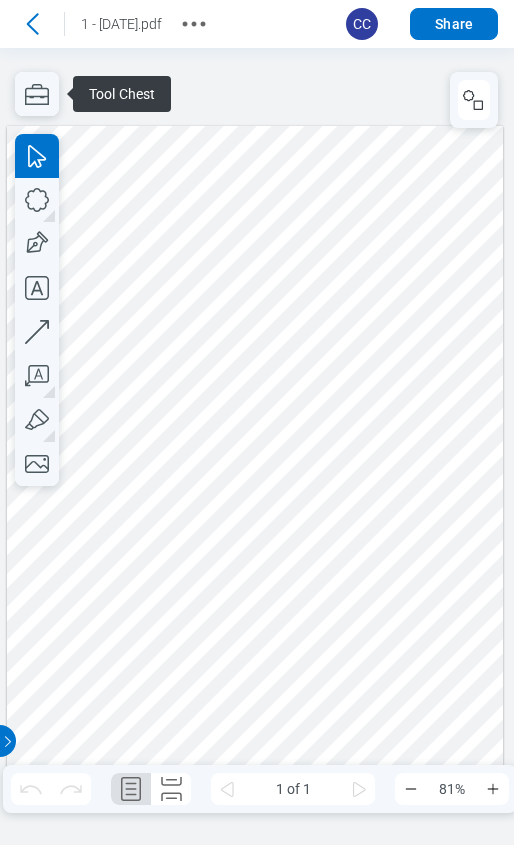 scroll, scrollTop: 0, scrollLeft: 0, axis: both 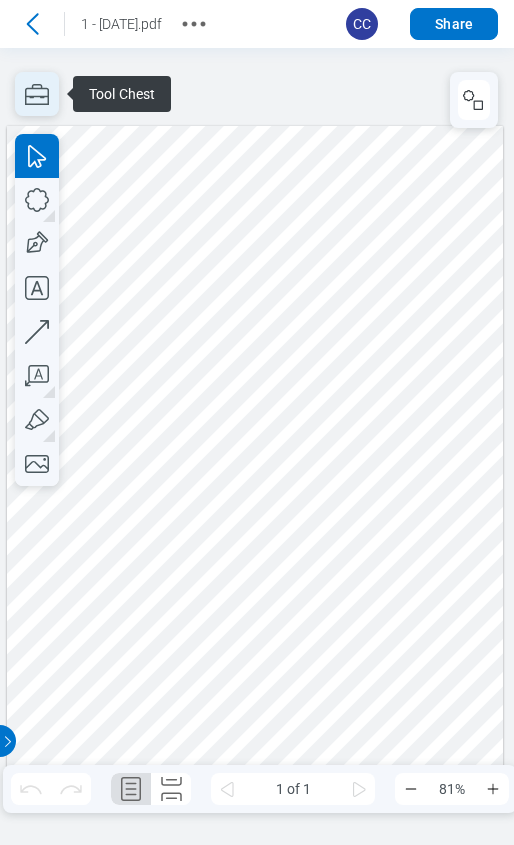 click 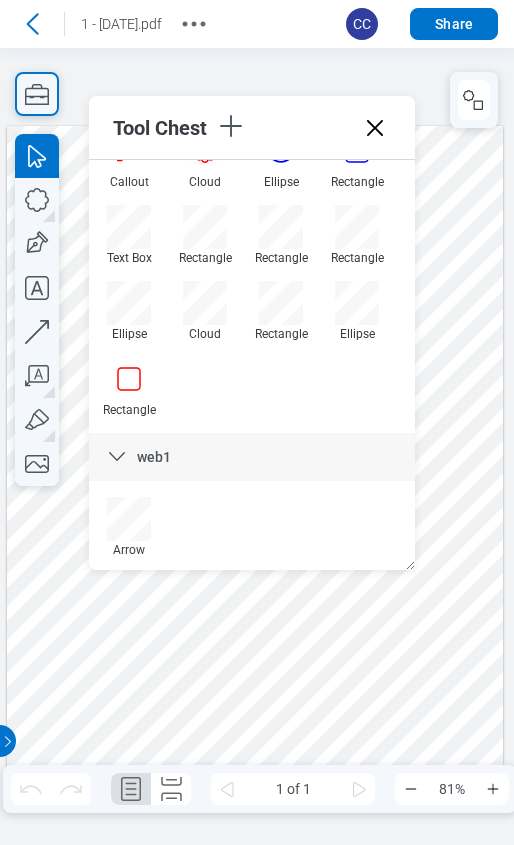 scroll, scrollTop: 174, scrollLeft: 0, axis: vertical 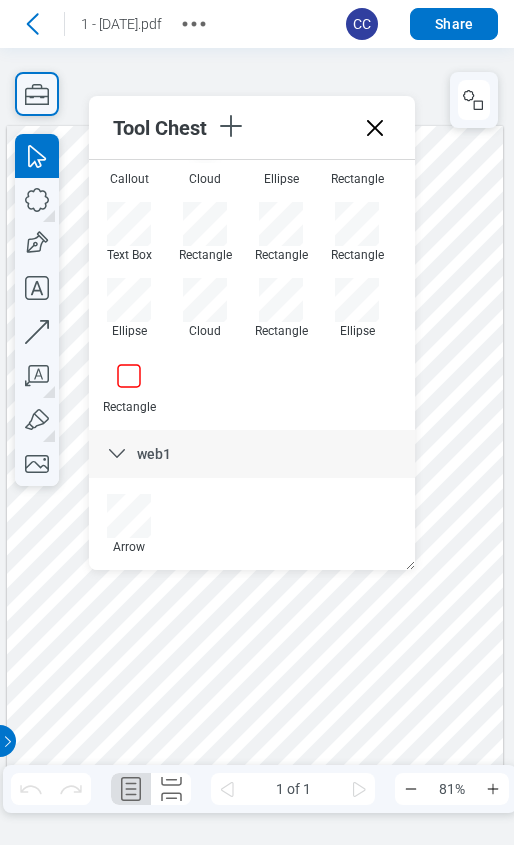 drag, startPoint x: 405, startPoint y: 405, endPoint x: 428, endPoint y: 482, distance: 80.36168 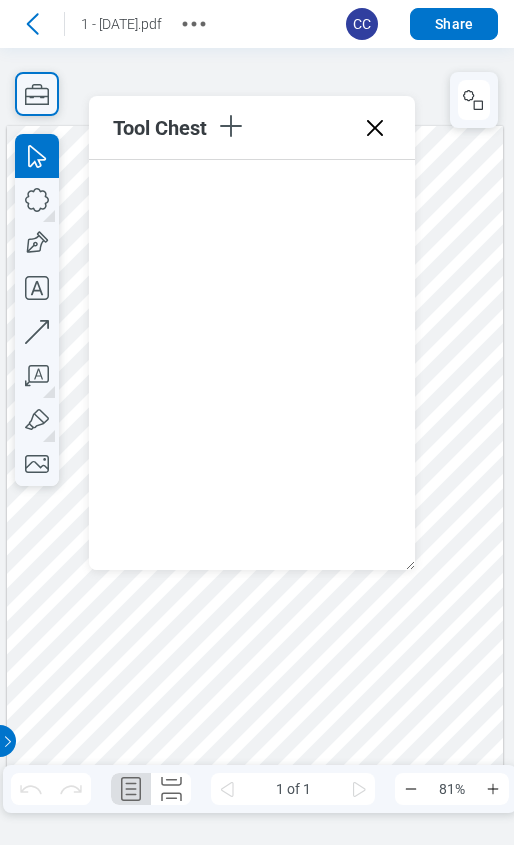 scroll, scrollTop: 0, scrollLeft: 0, axis: both 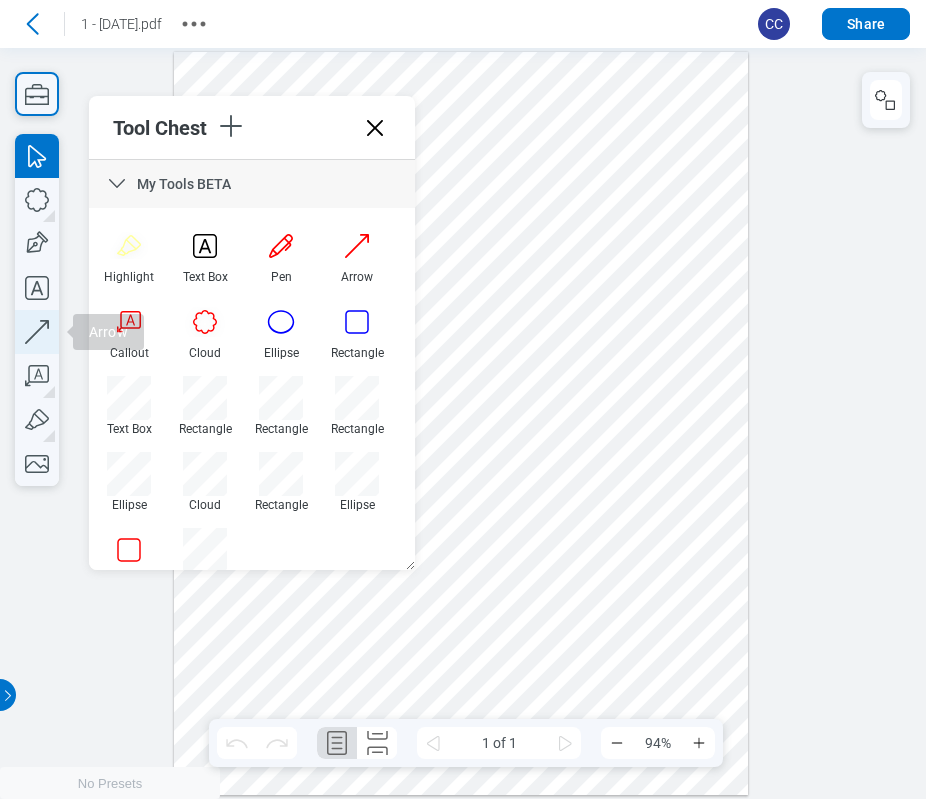 click 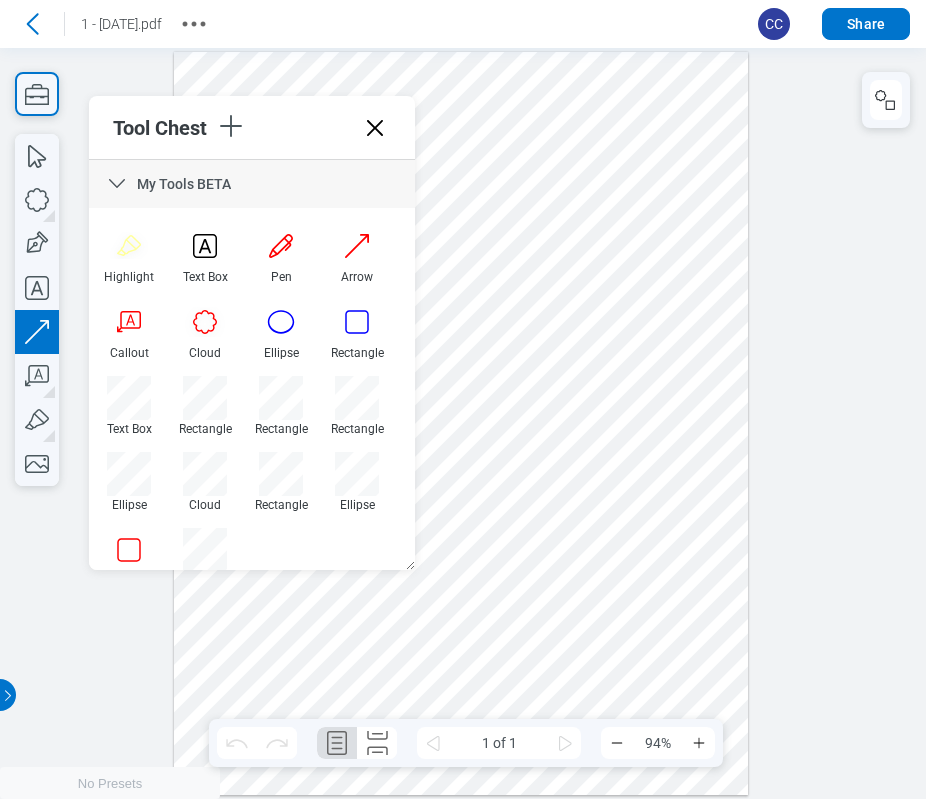 drag, startPoint x: 500, startPoint y: 395, endPoint x: 544, endPoint y: 361, distance: 55.605755 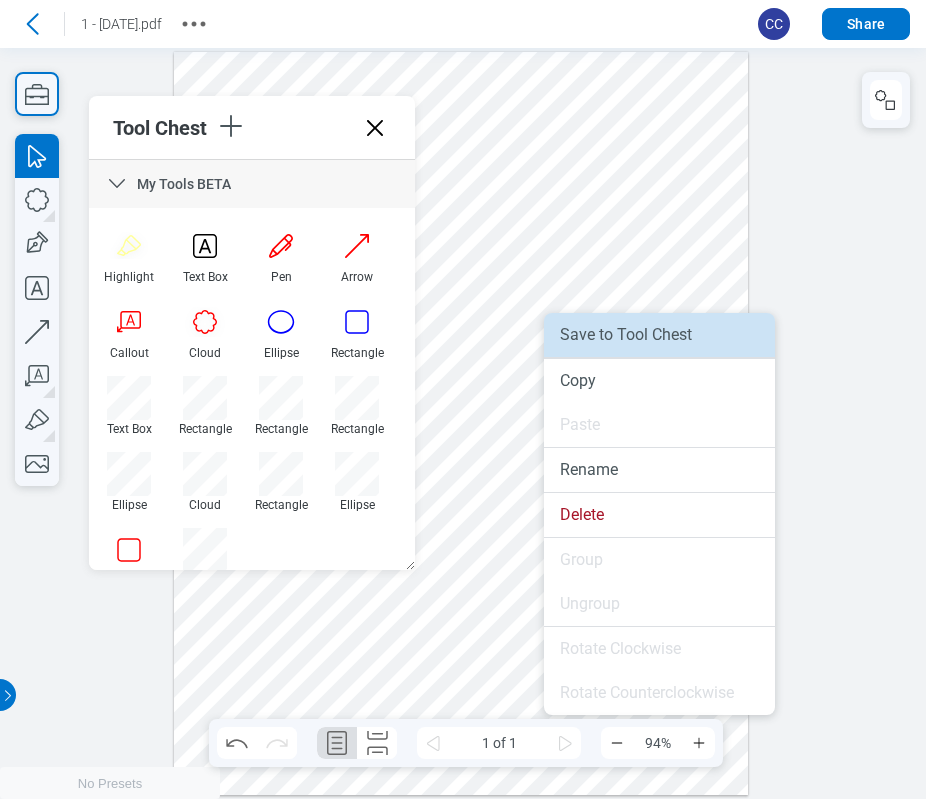 click on "Save to Tool Chest" at bounding box center (659, 335) 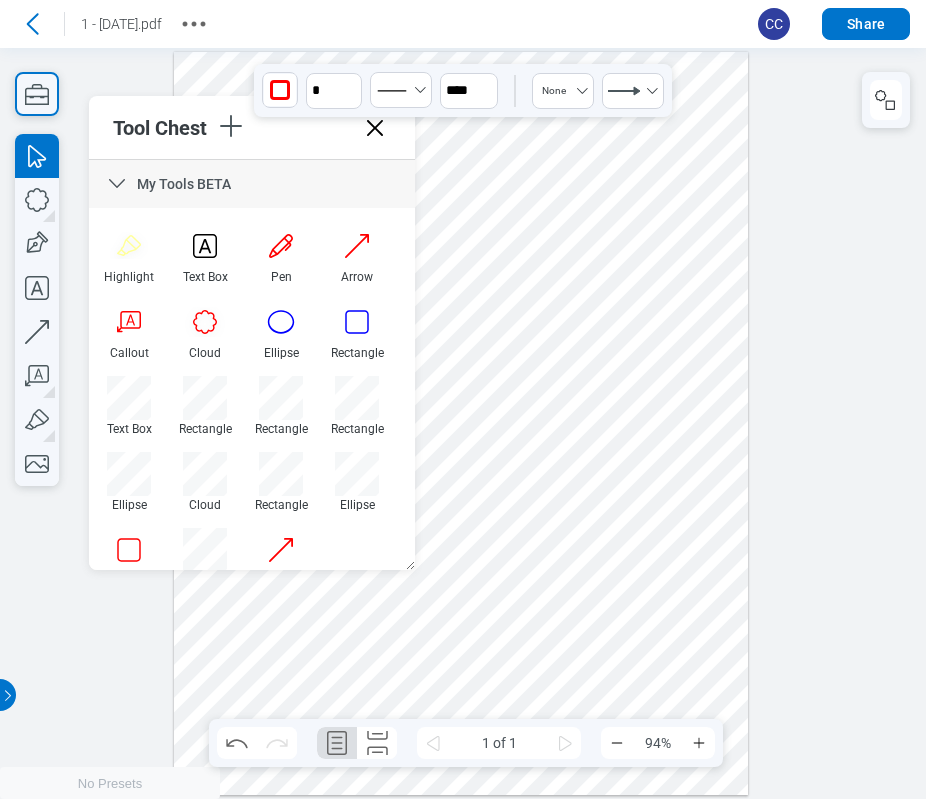 scroll, scrollTop: 34, scrollLeft: 0, axis: vertical 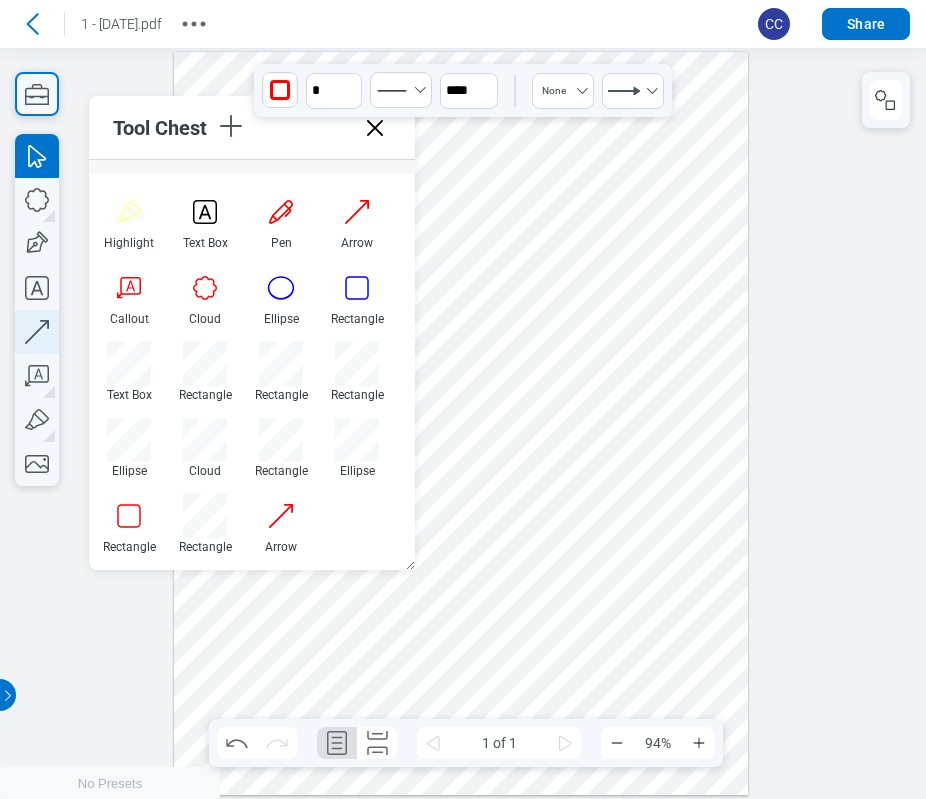 click 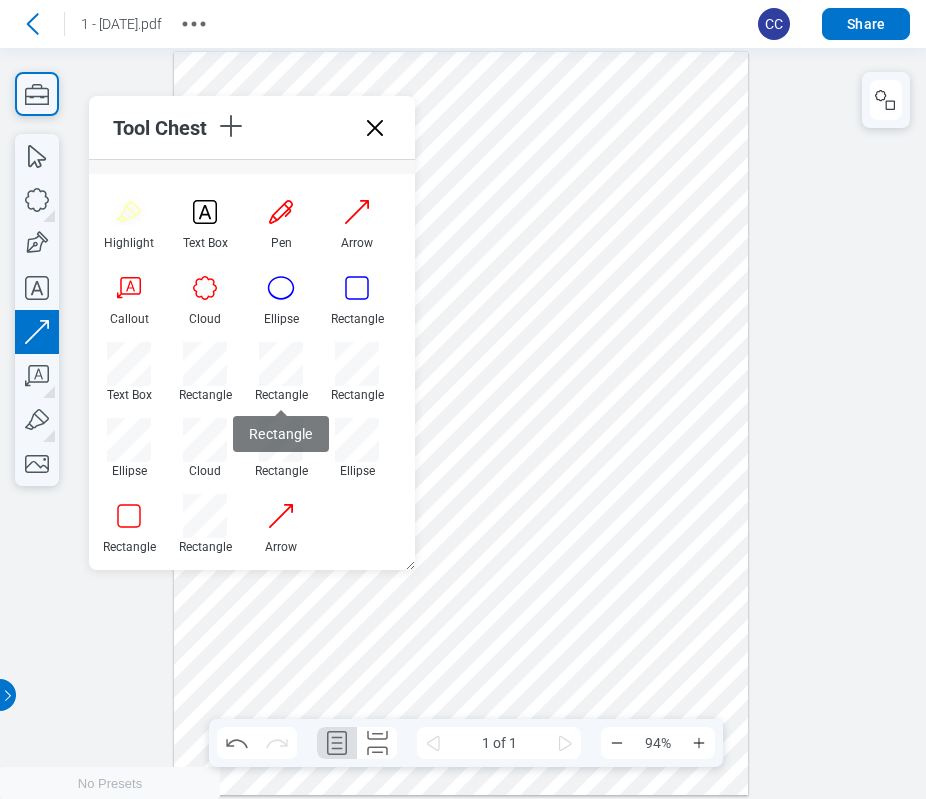 drag, startPoint x: 471, startPoint y: 459, endPoint x: 506, endPoint y: 431, distance: 44.82187 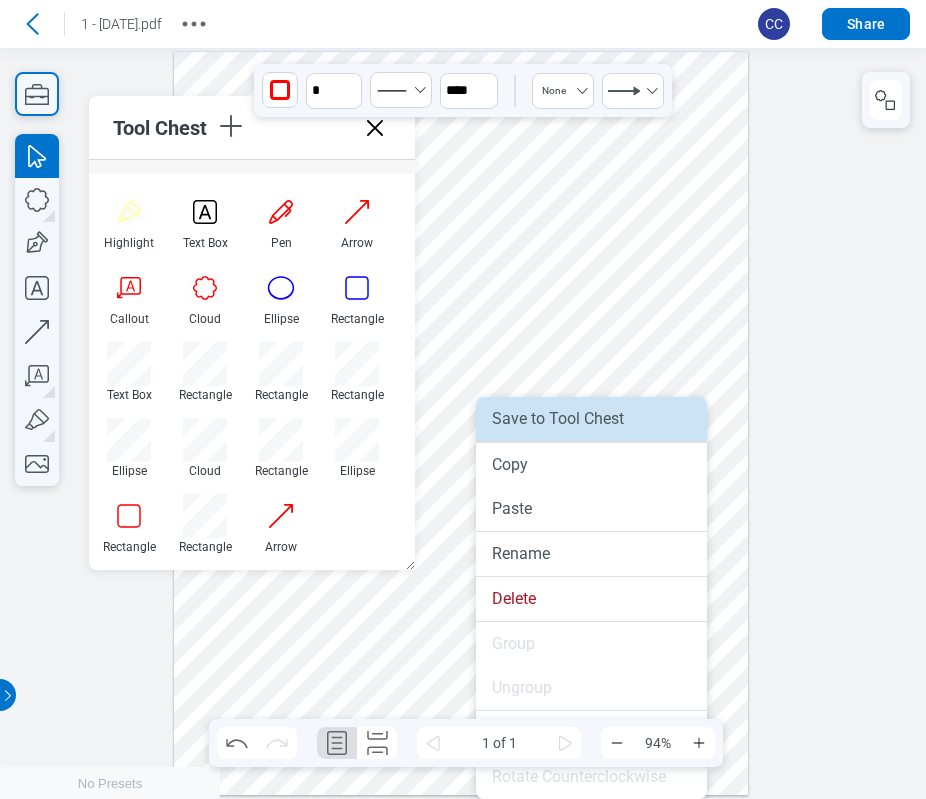 click on "Save to Tool Chest" at bounding box center (591, 419) 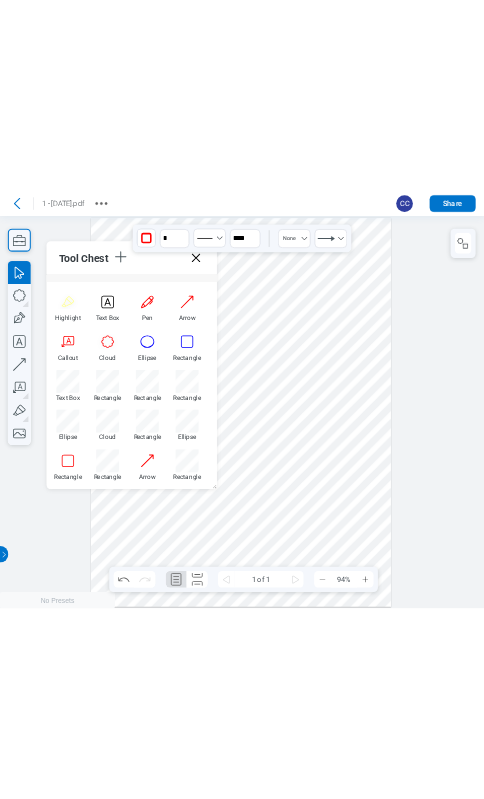 scroll, scrollTop: 110, scrollLeft: 0, axis: vertical 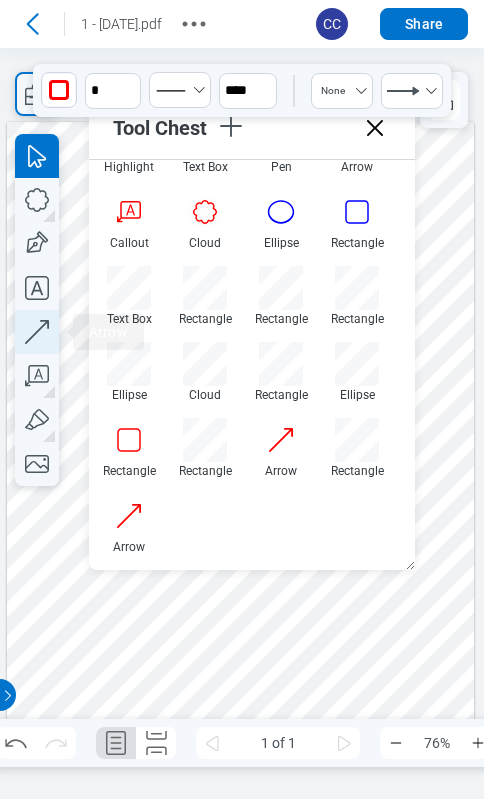 click 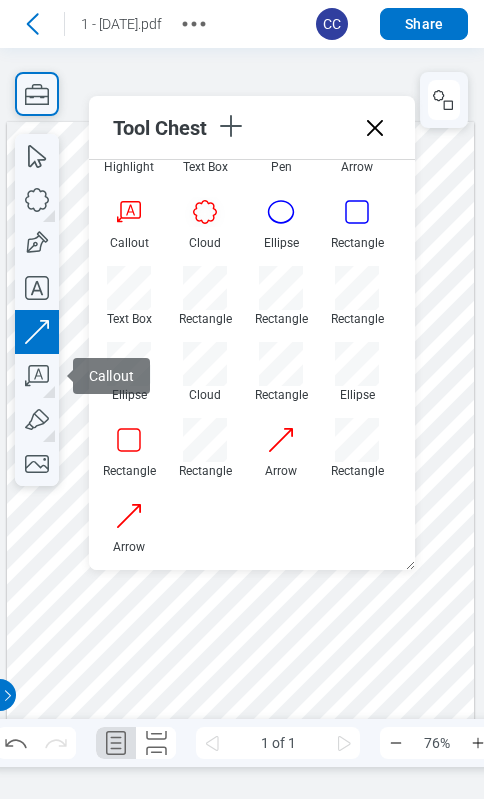 drag, startPoint x: 110, startPoint y: 654, endPoint x: 136, endPoint y: 632, distance: 34.058773 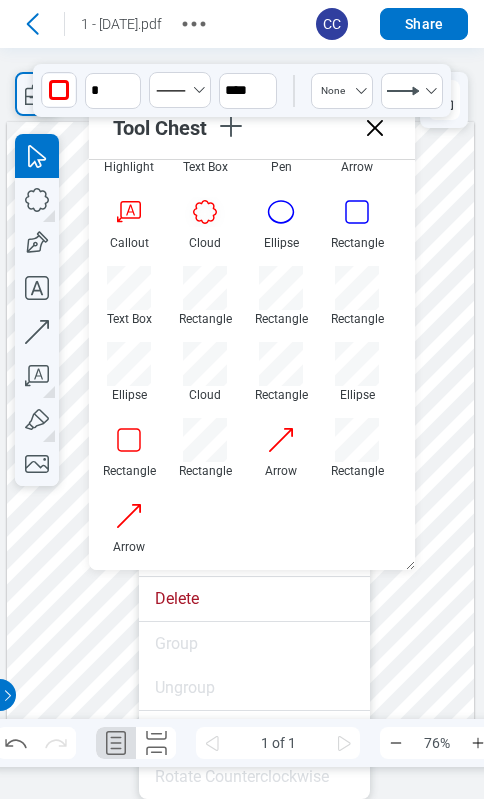 click at bounding box center (240, 424) 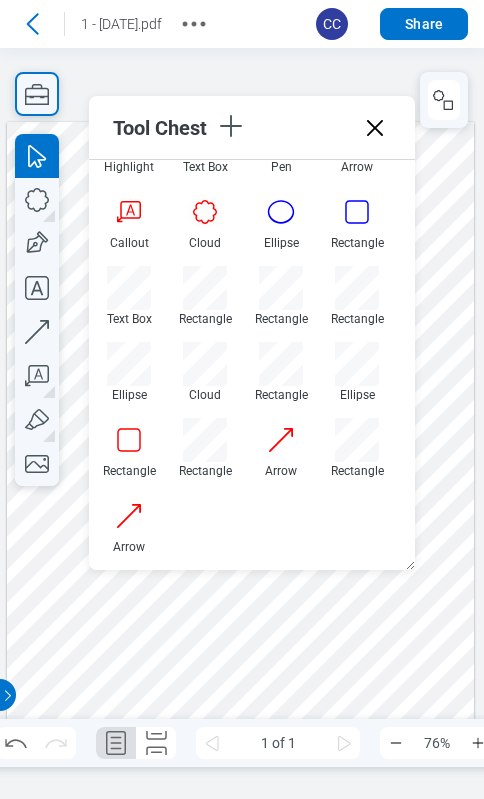 click at bounding box center [240, 424] 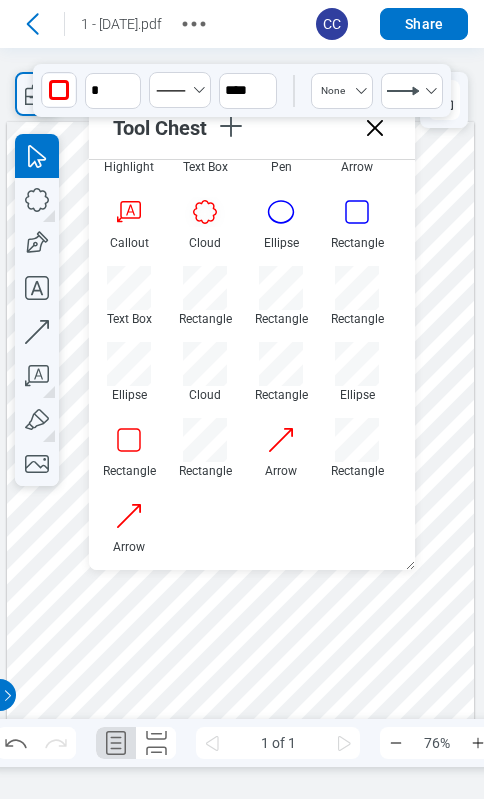 drag, startPoint x: 132, startPoint y: 633, endPoint x: 392, endPoint y: 685, distance: 265.14902 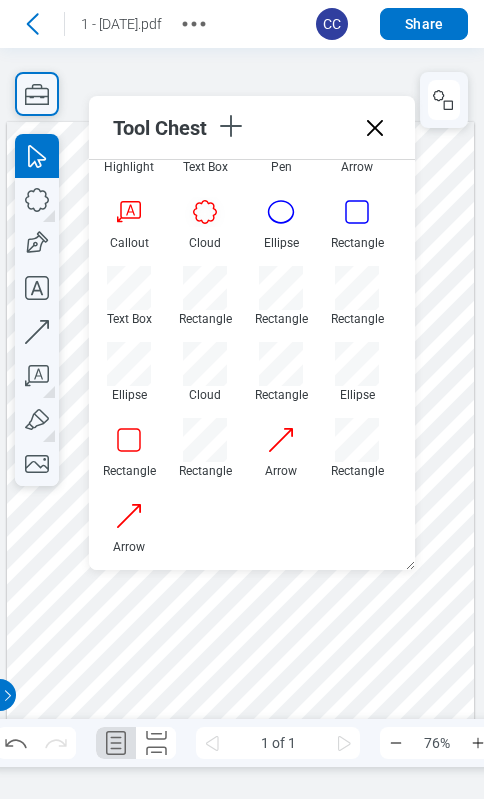 click at bounding box center [240, 424] 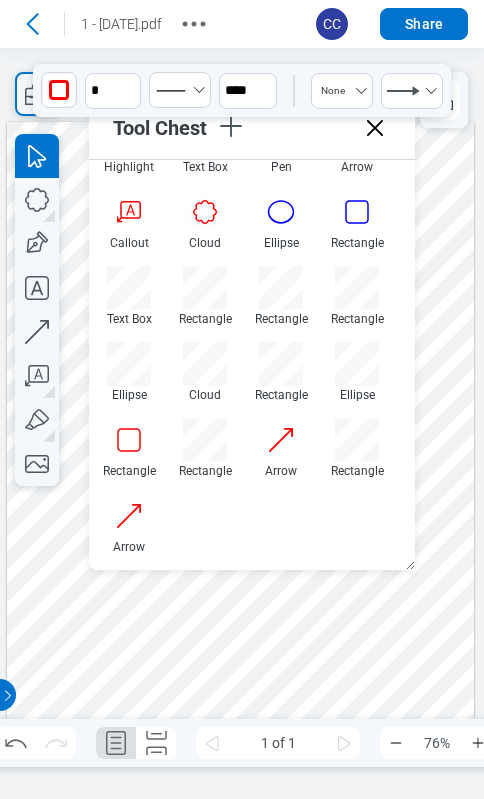 drag, startPoint x: 385, startPoint y: 688, endPoint x: 446, endPoint y: 617, distance: 93.60555 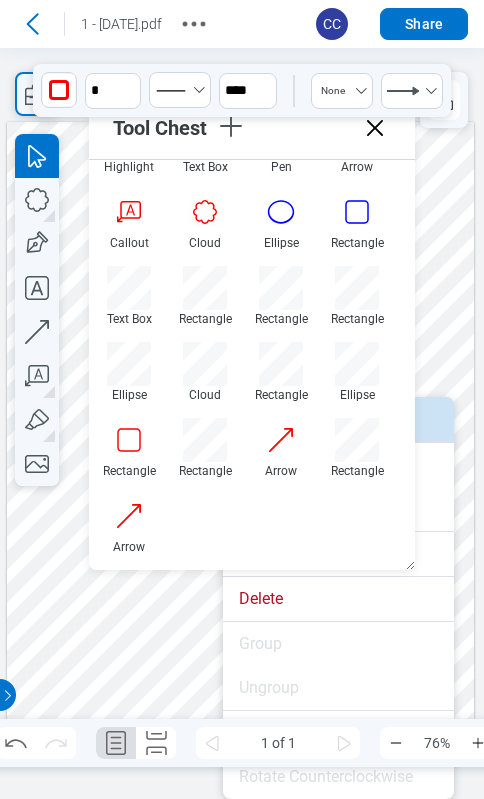 click on "Save to Tool Chest" at bounding box center (338, 419) 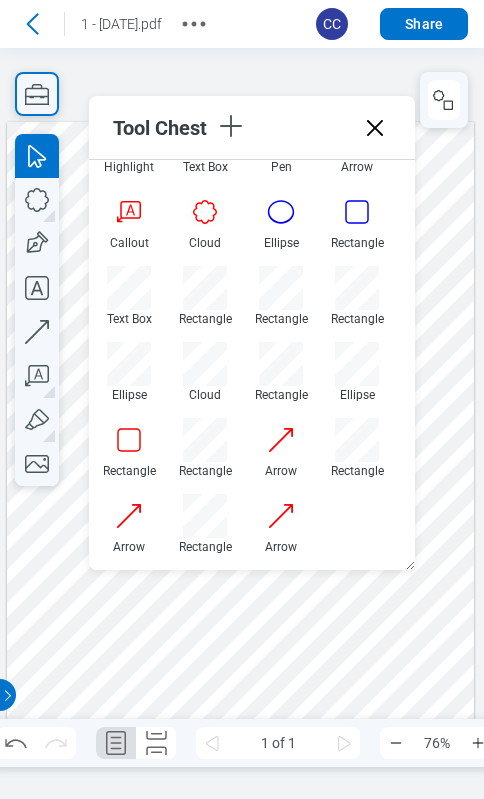 click at bounding box center (240, 424) 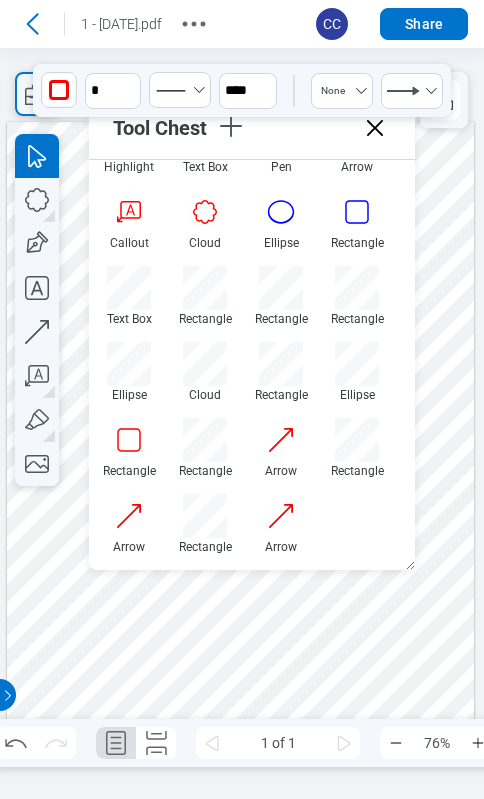 drag, startPoint x: 447, startPoint y: 615, endPoint x: 469, endPoint y: 582, distance: 39.661064 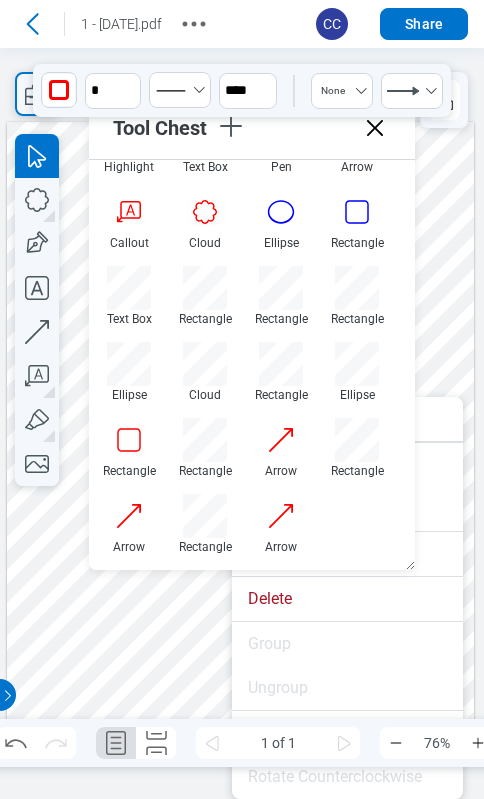 drag, startPoint x: 463, startPoint y: 593, endPoint x: 462, endPoint y: 627, distance: 34.0147 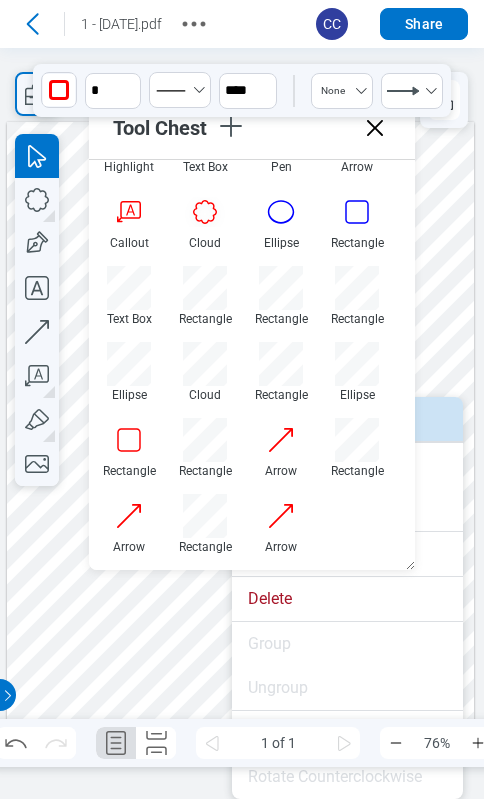 click on "Save to Tool Chest" at bounding box center (347, 419) 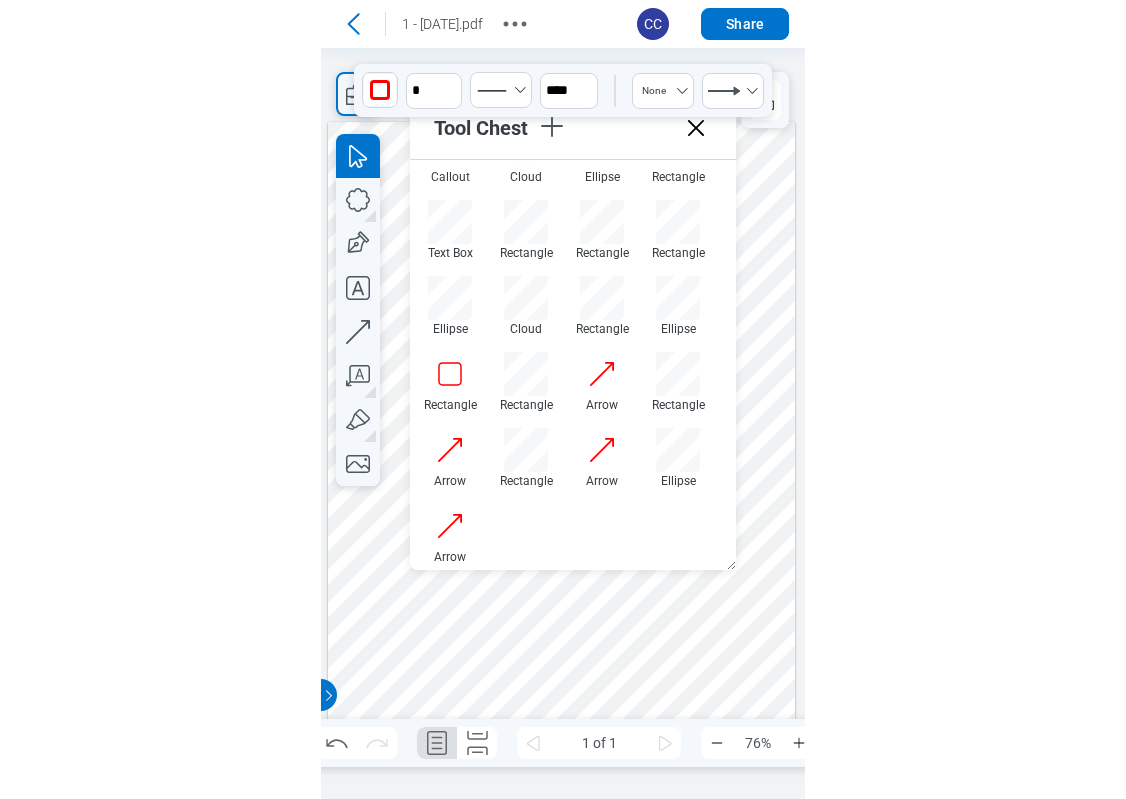 scroll, scrollTop: 186, scrollLeft: 0, axis: vertical 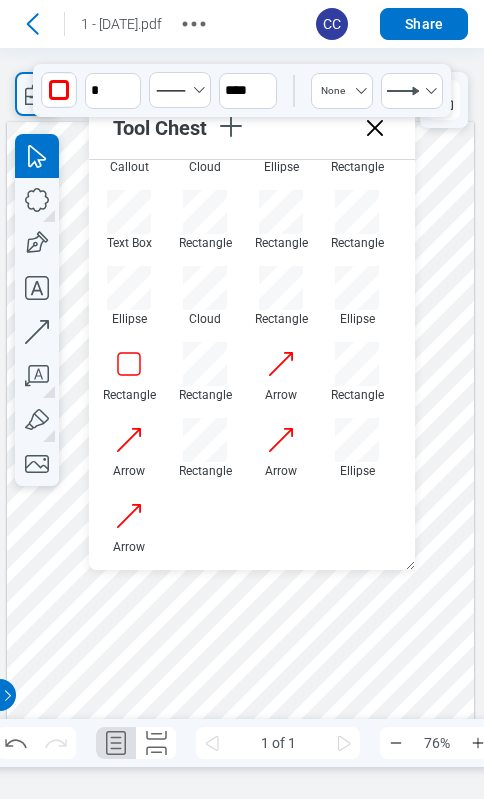 drag, startPoint x: 409, startPoint y: 475, endPoint x: 278, endPoint y: 527, distance: 140.94325 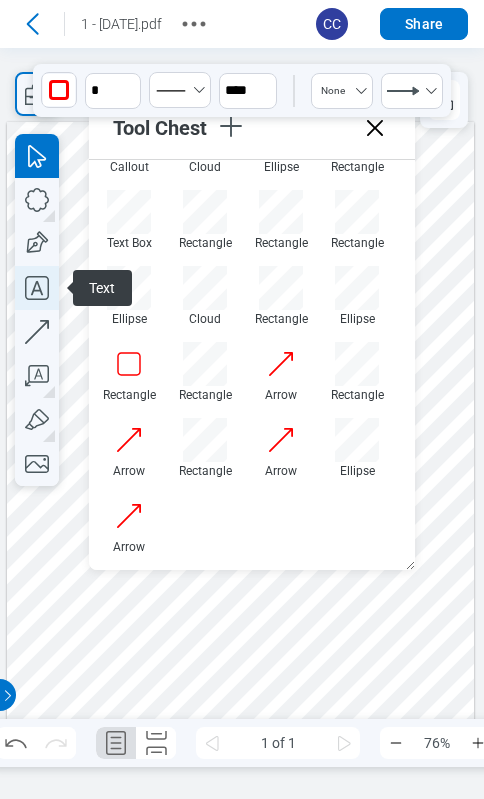click 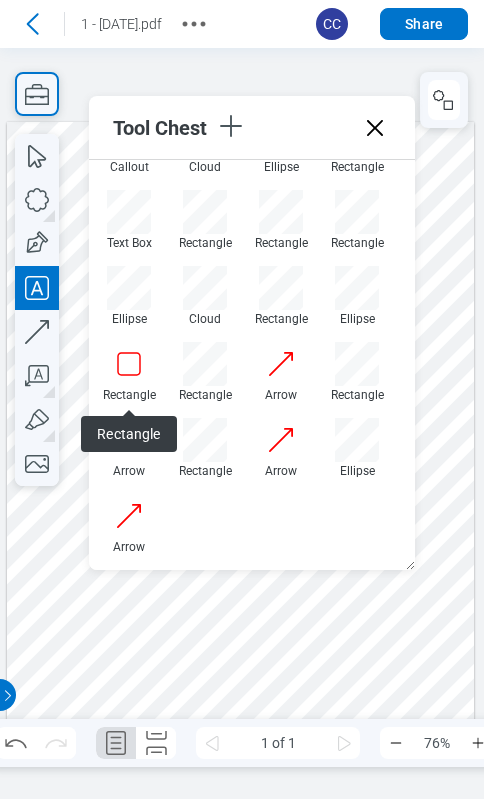 click at bounding box center (240, 424) 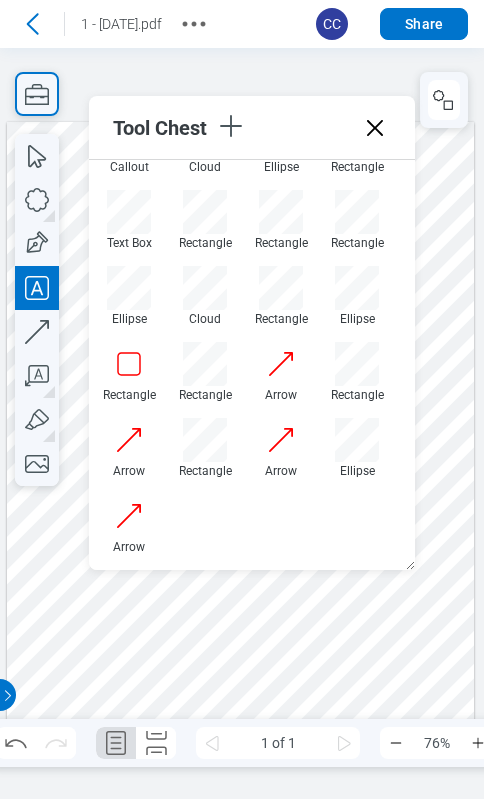 type 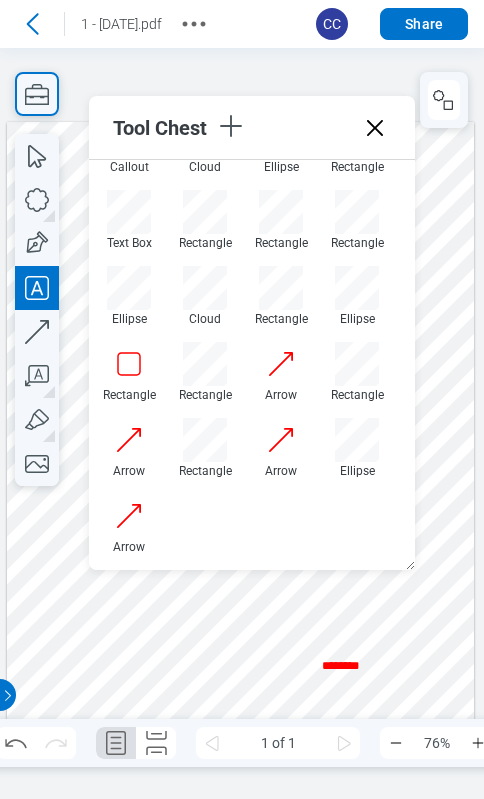 click at bounding box center [240, 424] 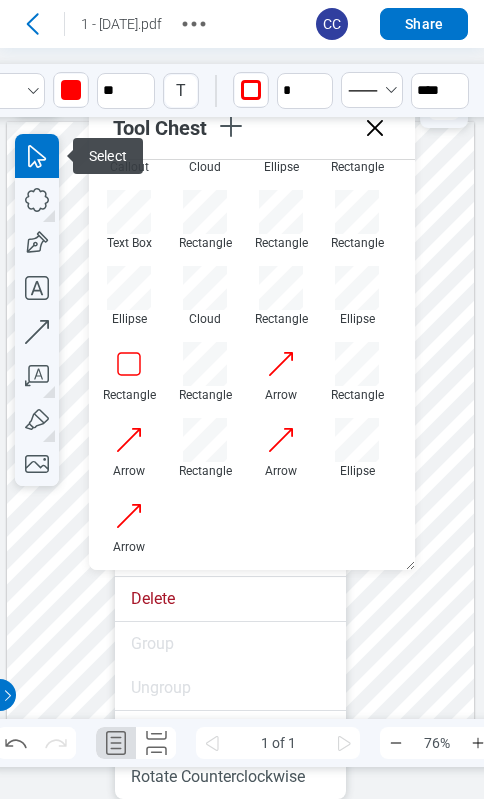 click on "Group" at bounding box center [230, 644] 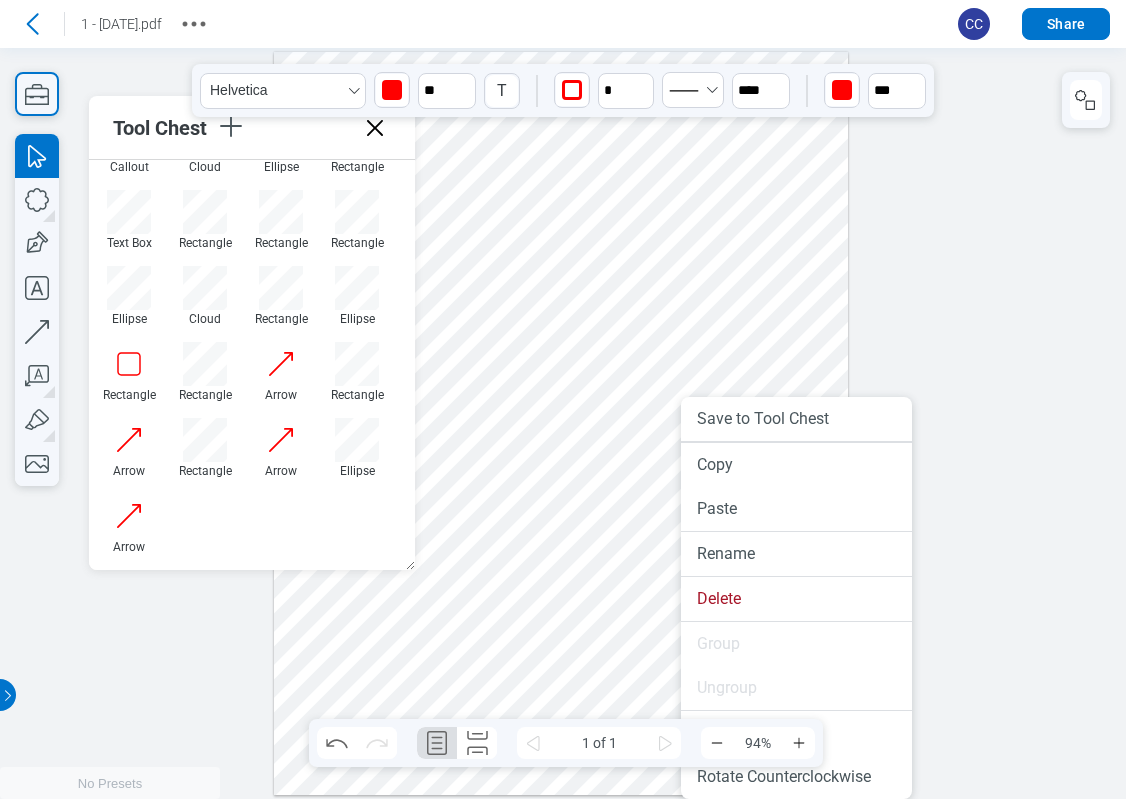 drag, startPoint x: 681, startPoint y: 712, endPoint x: 688, endPoint y: 745, distance: 33.734257 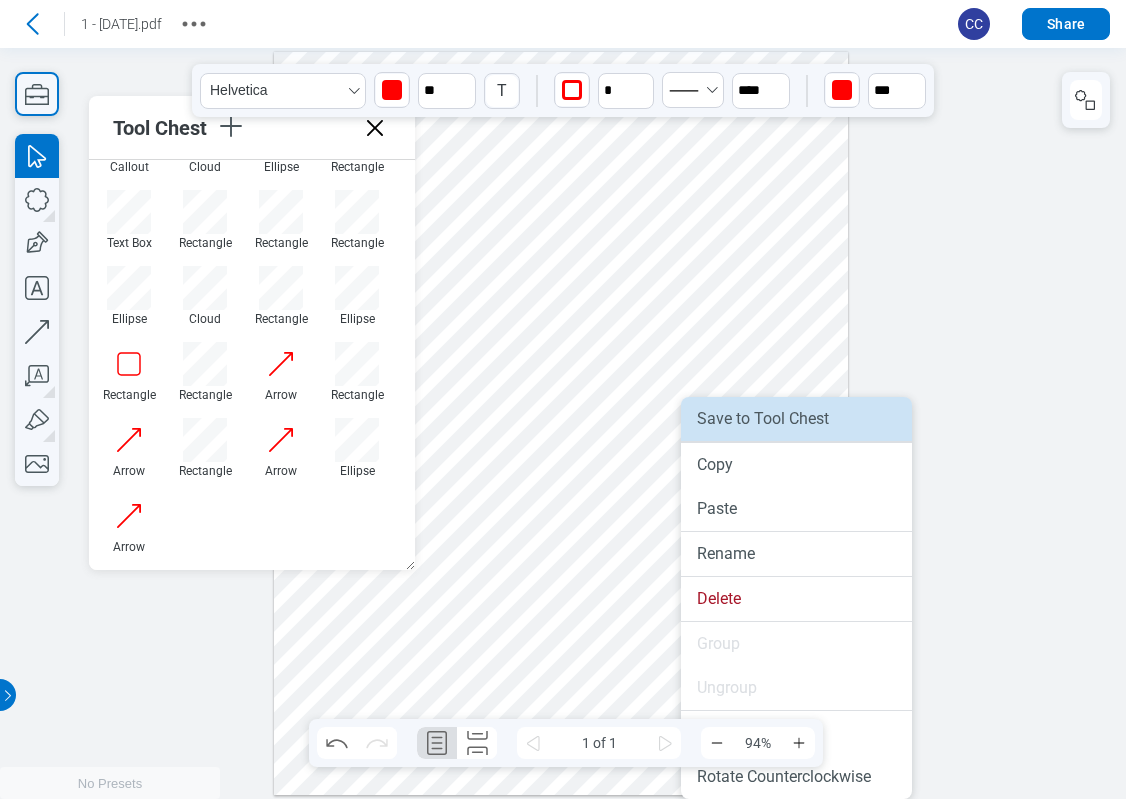click on "Save to Tool Chest" at bounding box center [796, 419] 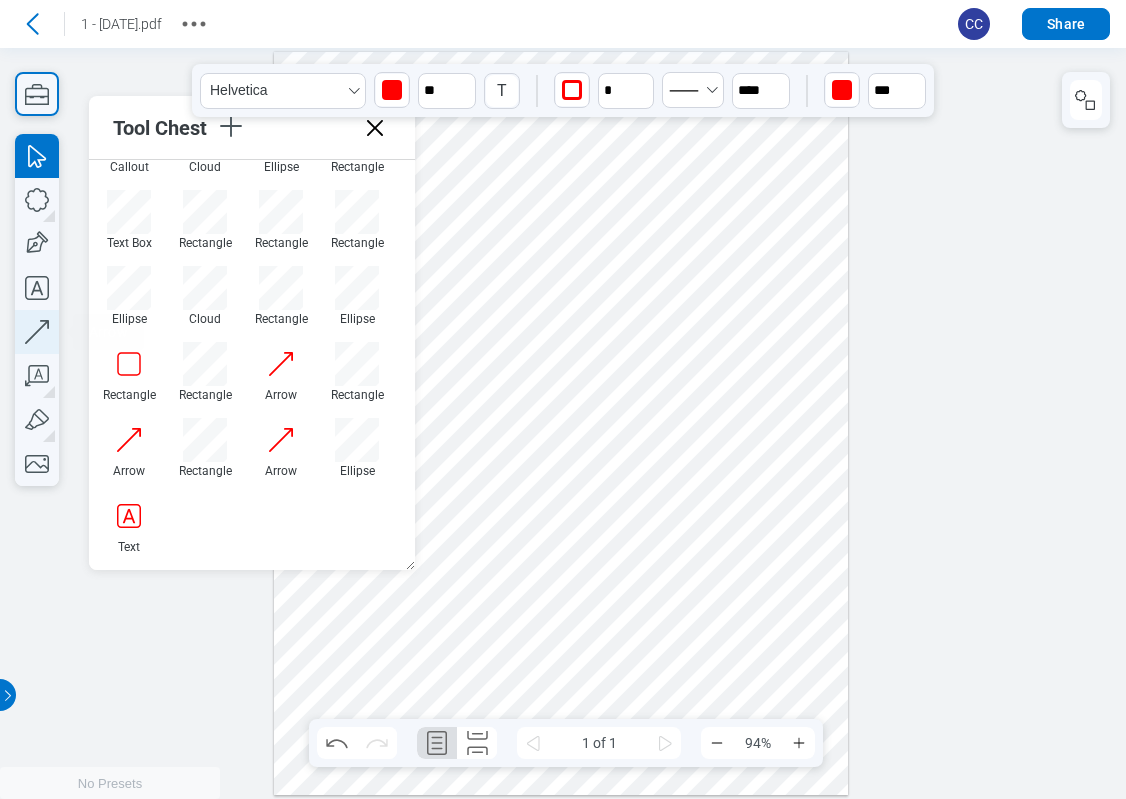 click 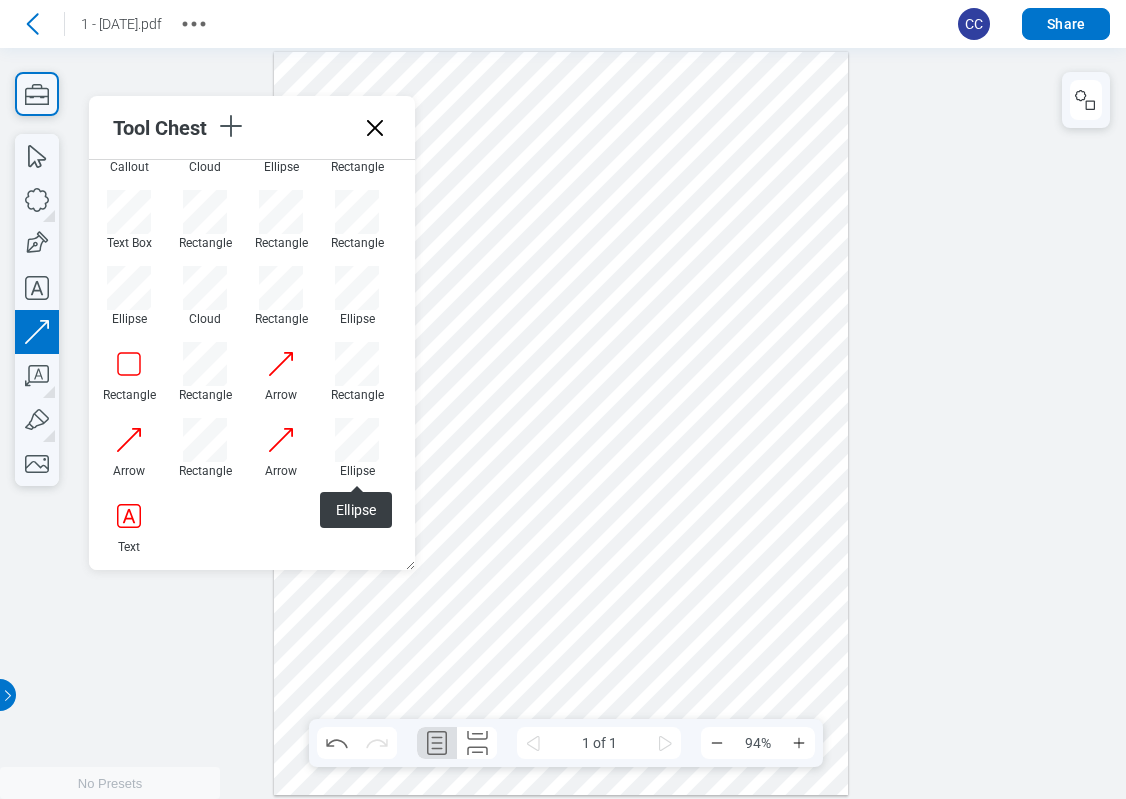 drag, startPoint x: 520, startPoint y: 577, endPoint x: 512, endPoint y: 585, distance: 11.313708 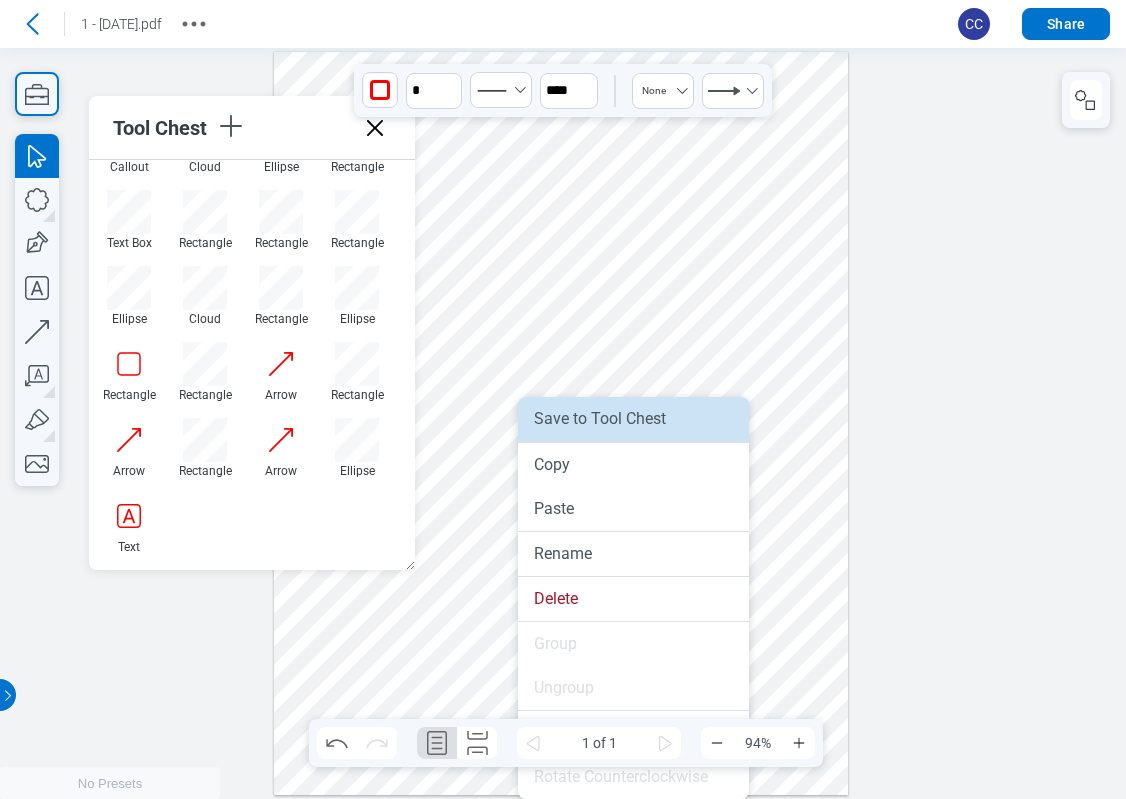 click on "Save to Tool Chest" at bounding box center [633, 419] 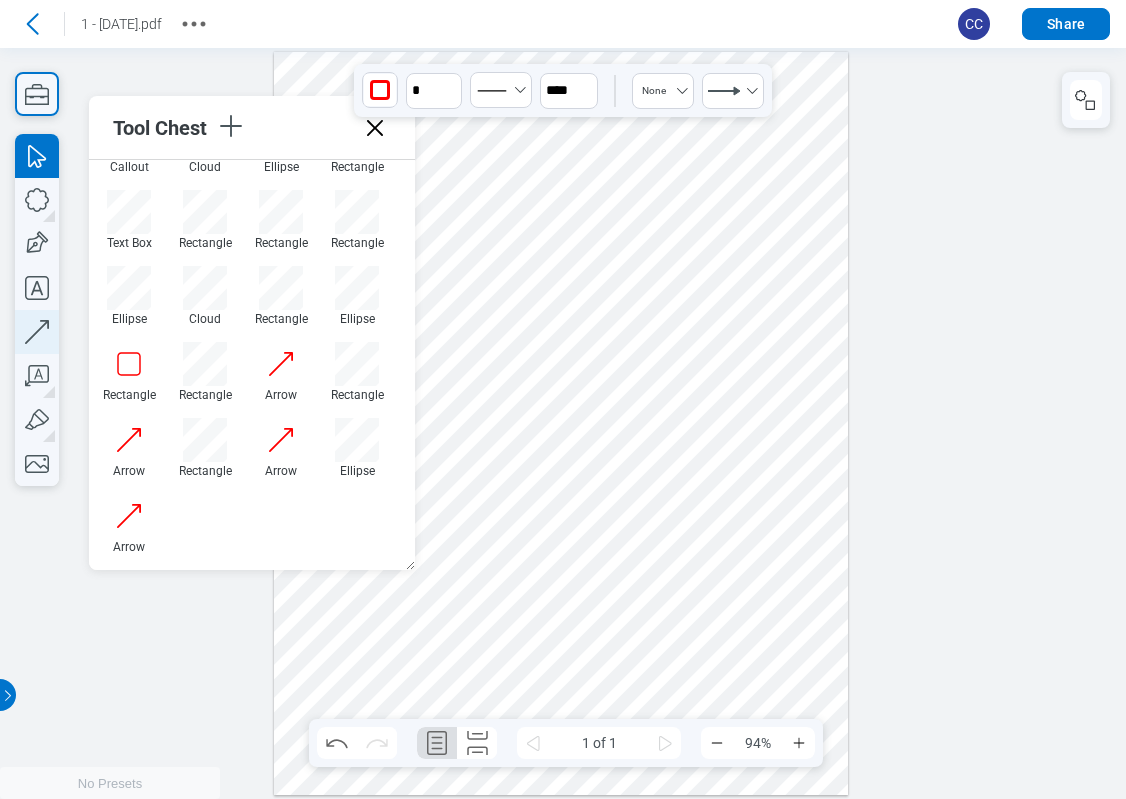 click 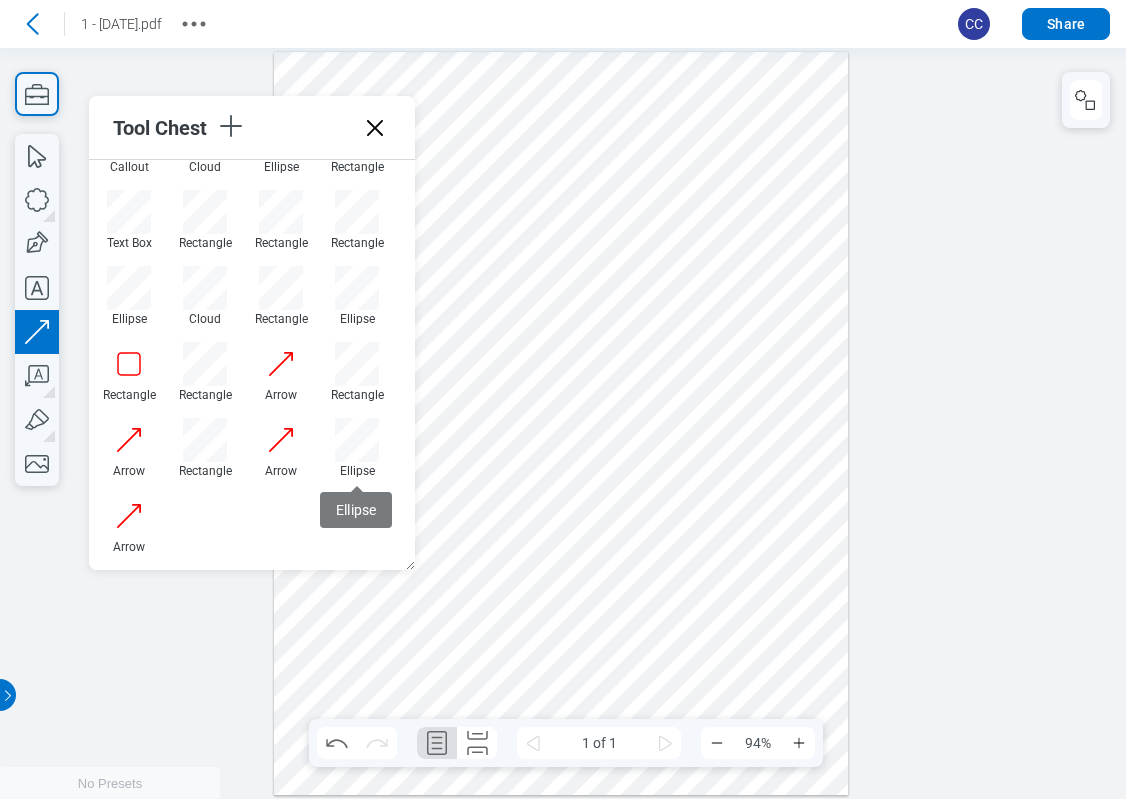 drag, startPoint x: 467, startPoint y: 468, endPoint x: 460, endPoint y: 494, distance: 26.925823 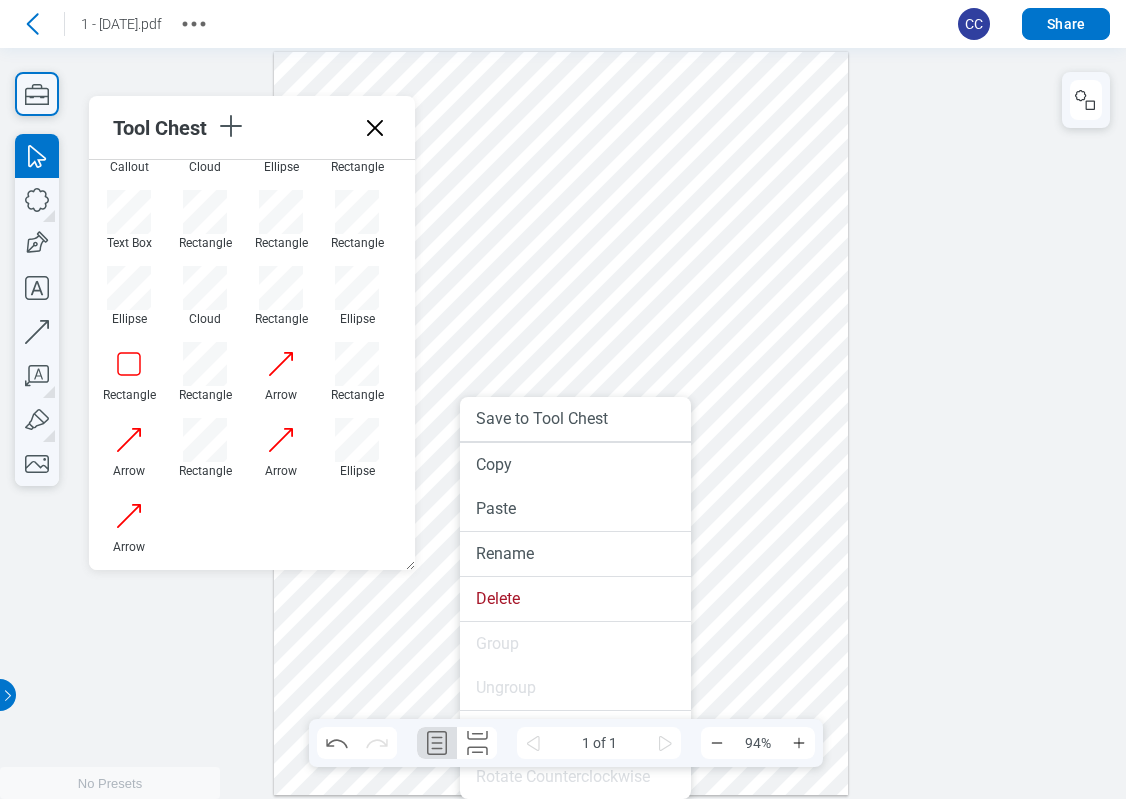 drag, startPoint x: 460, startPoint y: 494, endPoint x: 475, endPoint y: 539, distance: 47.434166 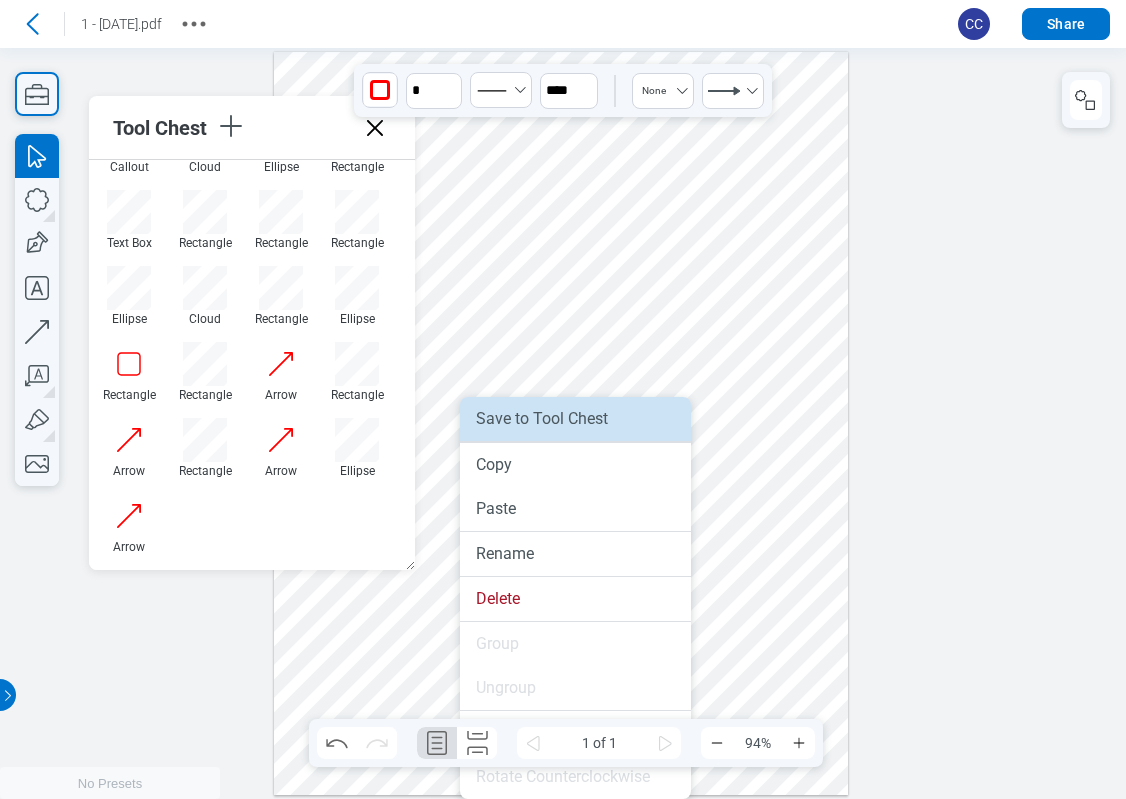click on "Save to Tool Chest" at bounding box center (575, 419) 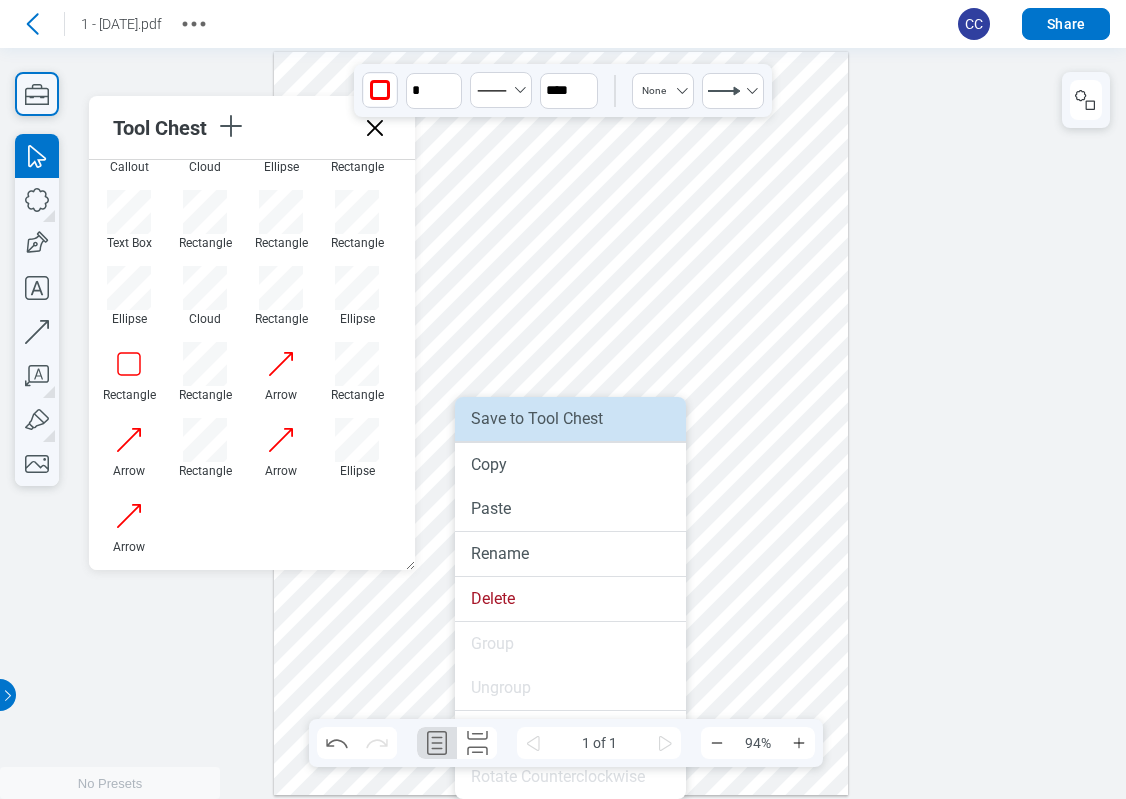 click on "Save to Tool Chest" at bounding box center [570, 419] 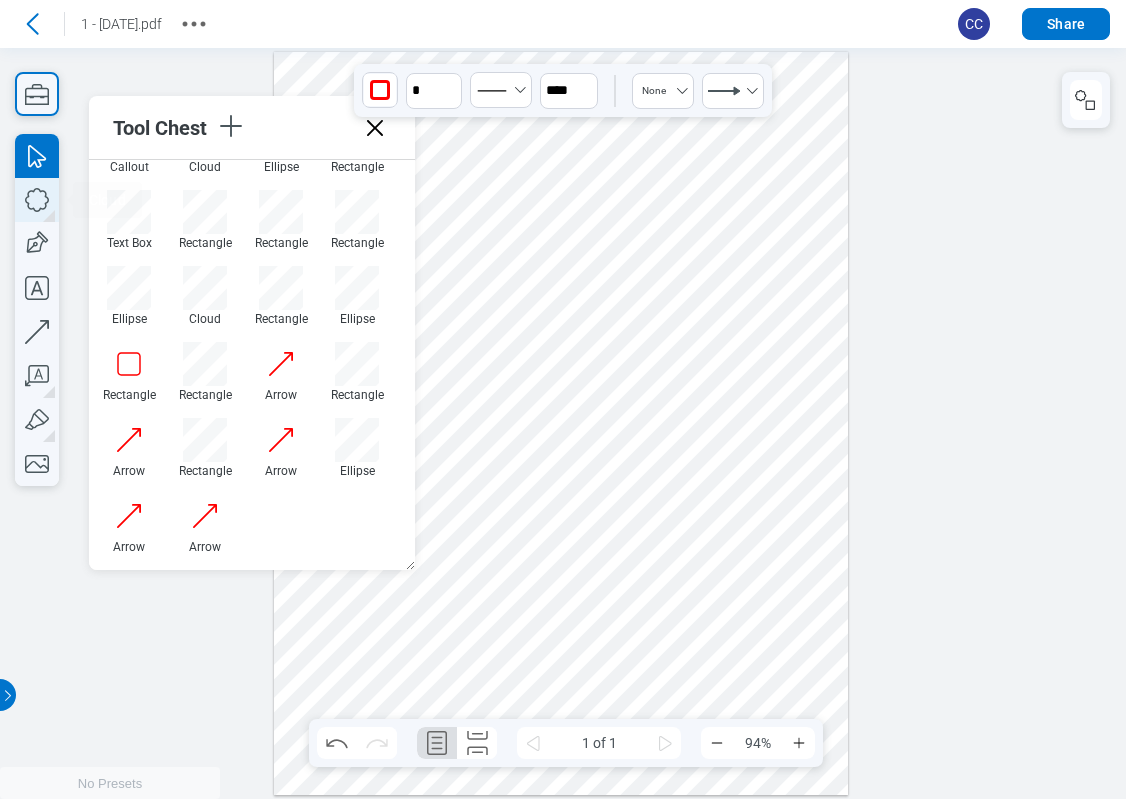 click 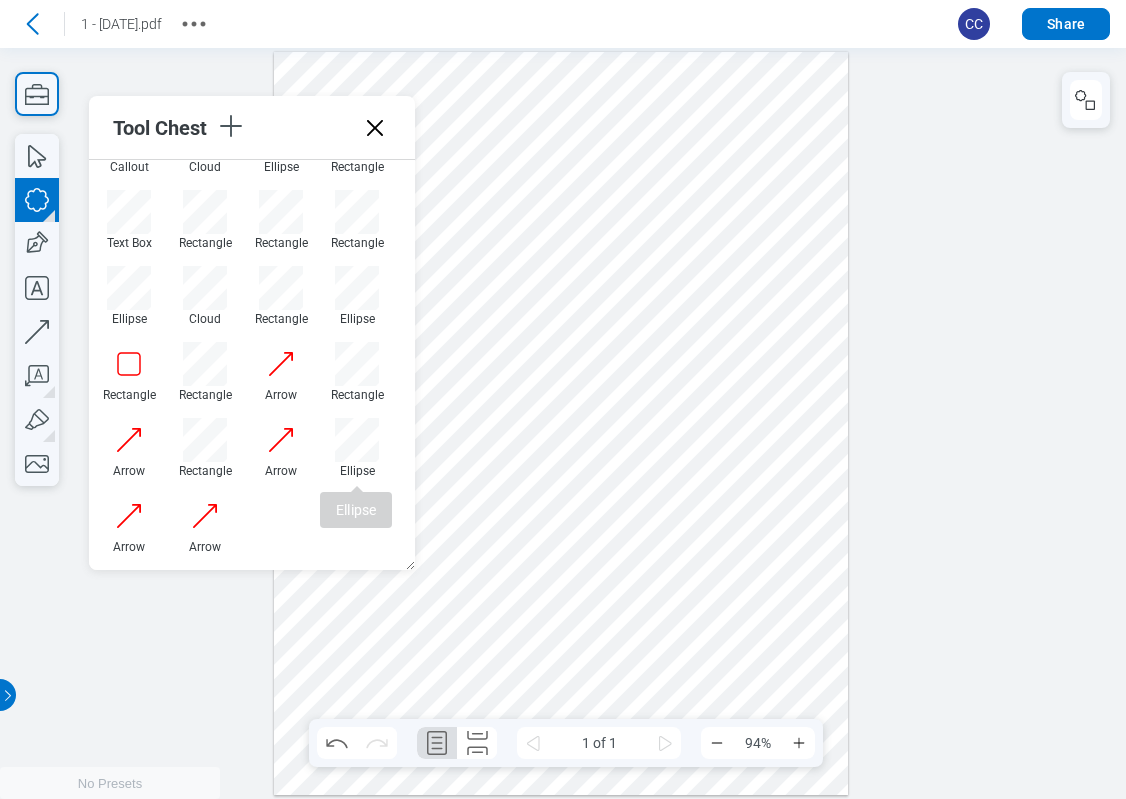 click at bounding box center [561, 423] 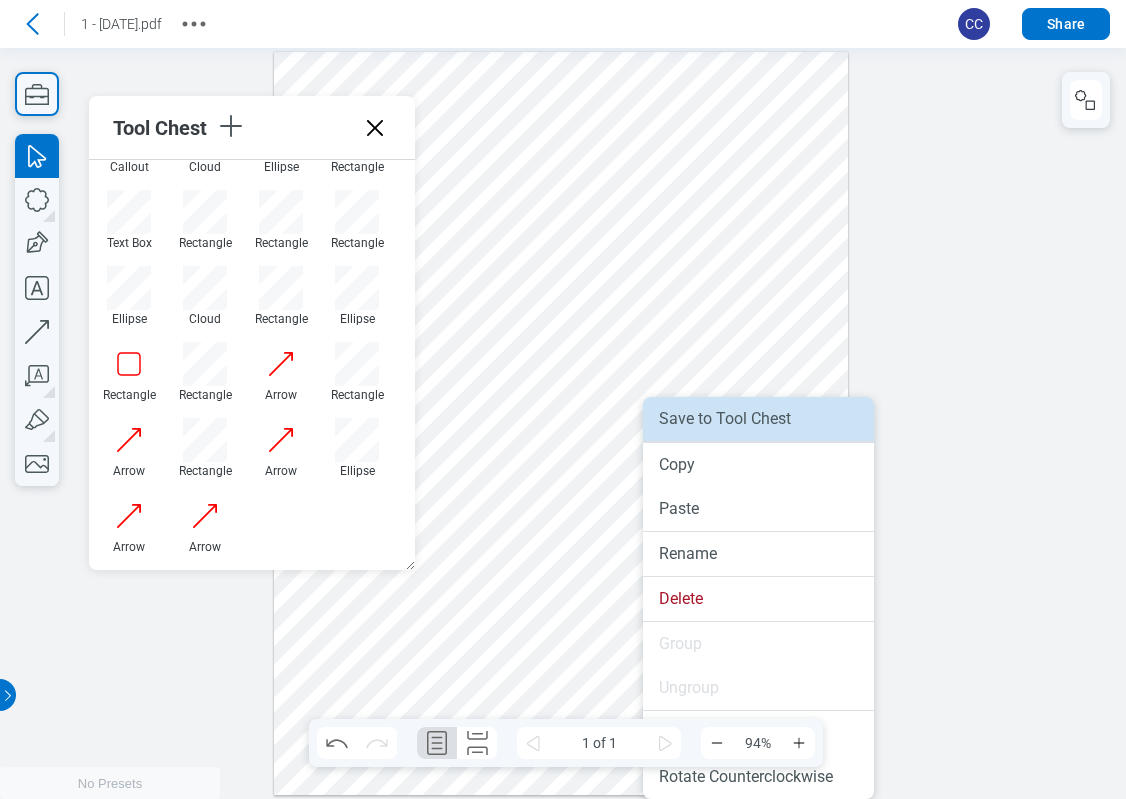 click on "Save to Tool Chest" at bounding box center (758, 419) 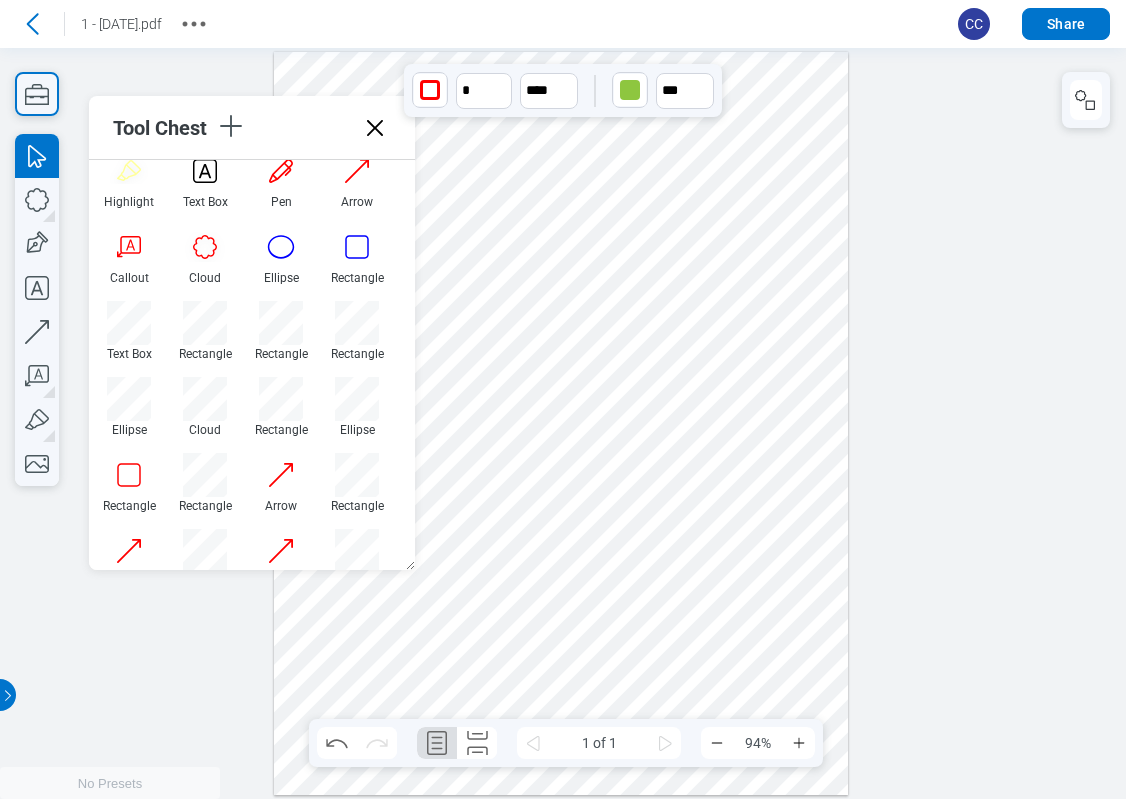 scroll, scrollTop: 100, scrollLeft: 0, axis: vertical 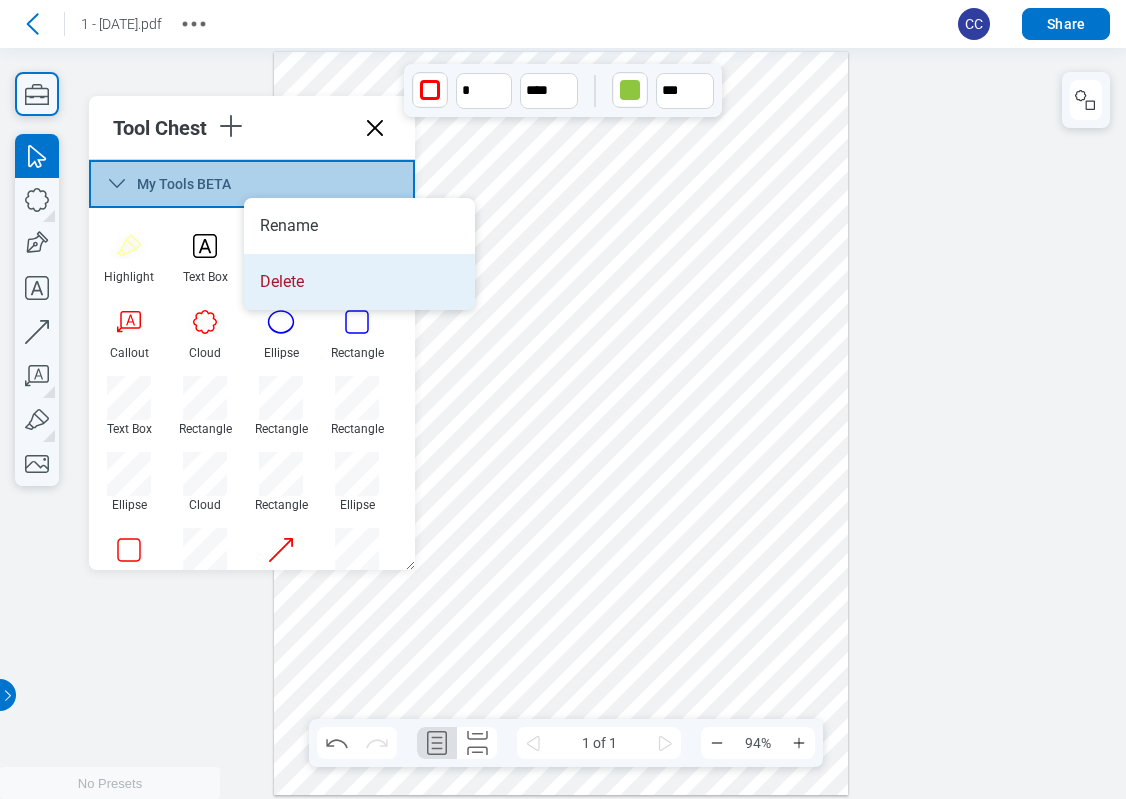 click on "Delete" at bounding box center (359, 282) 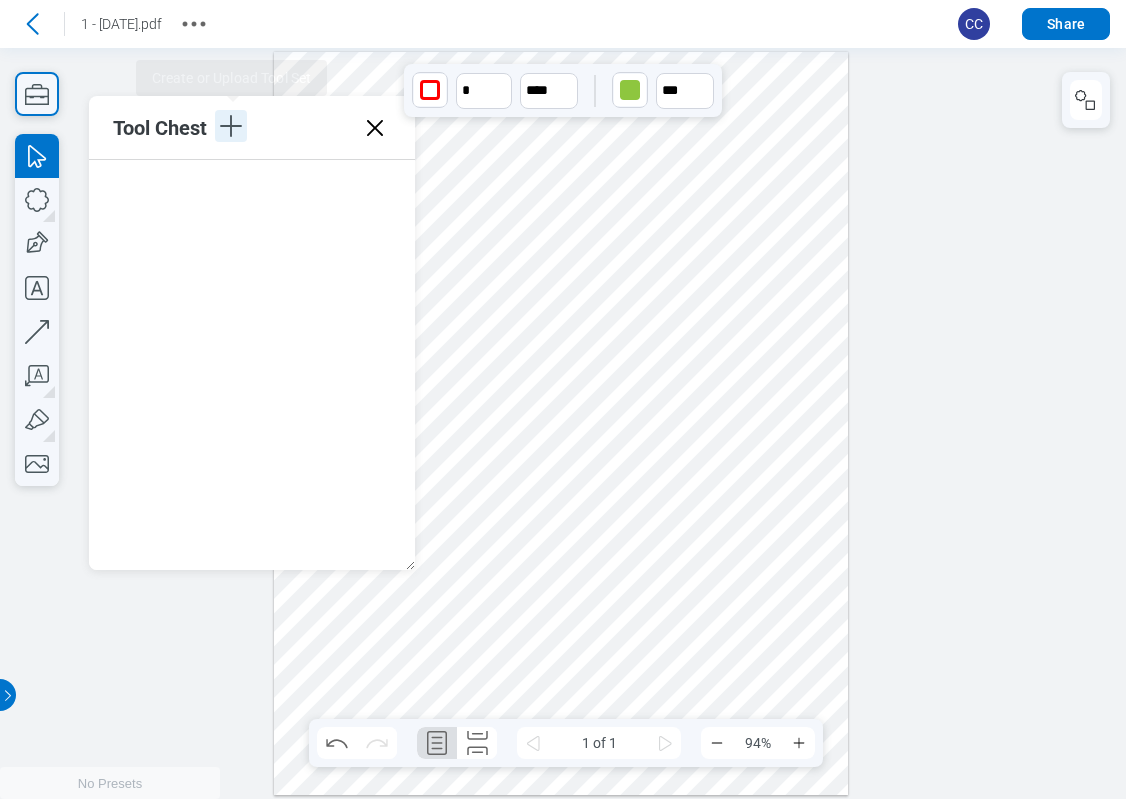 click 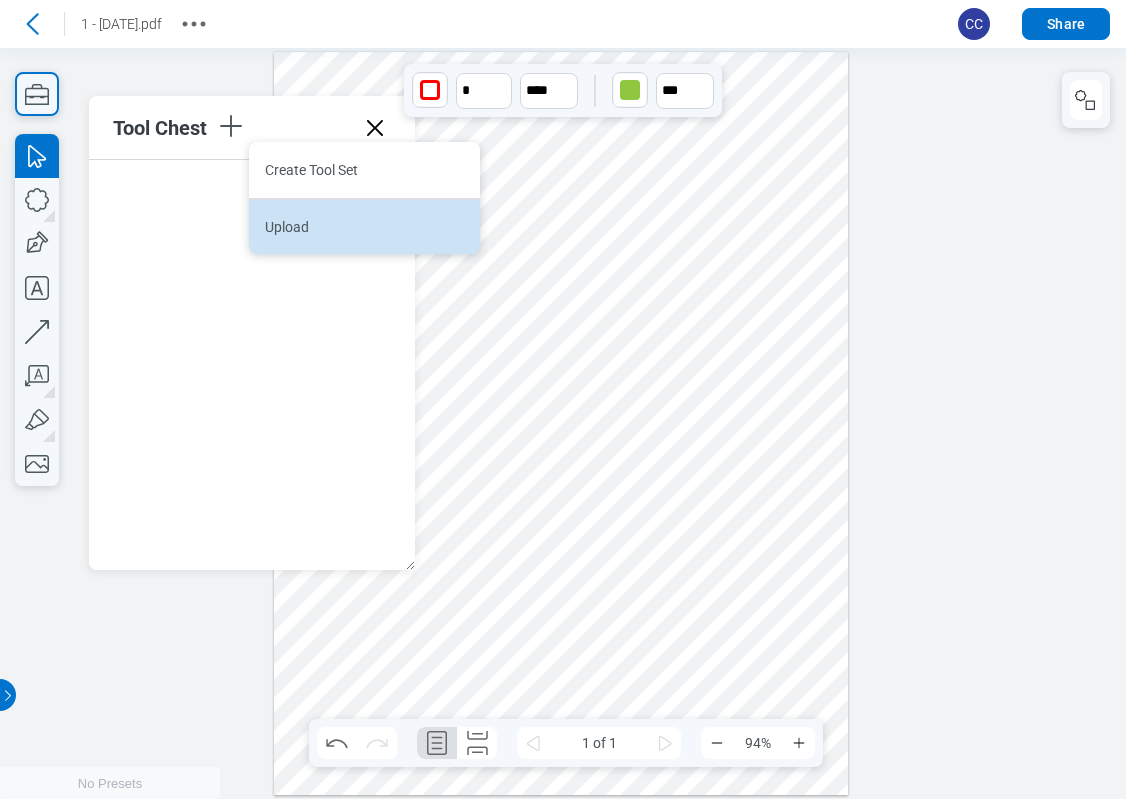 drag, startPoint x: 293, startPoint y: 179, endPoint x: 382, endPoint y: 231, distance: 103.077644 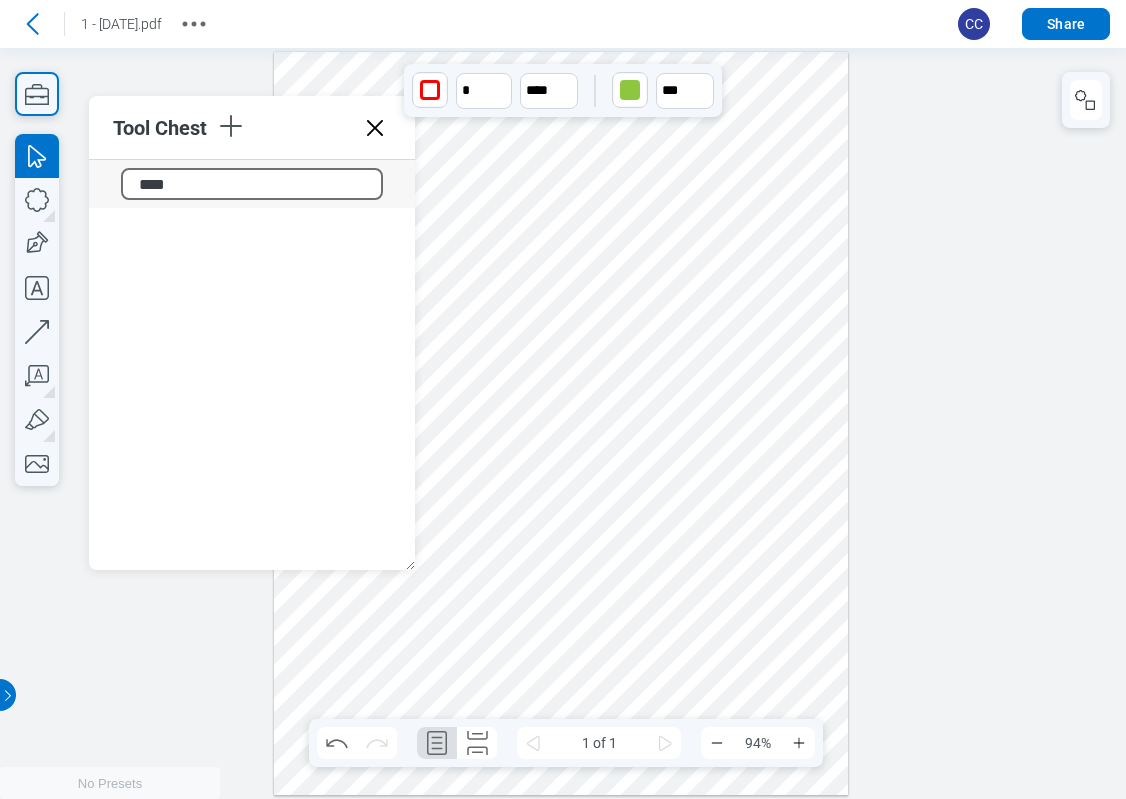 type on "*****" 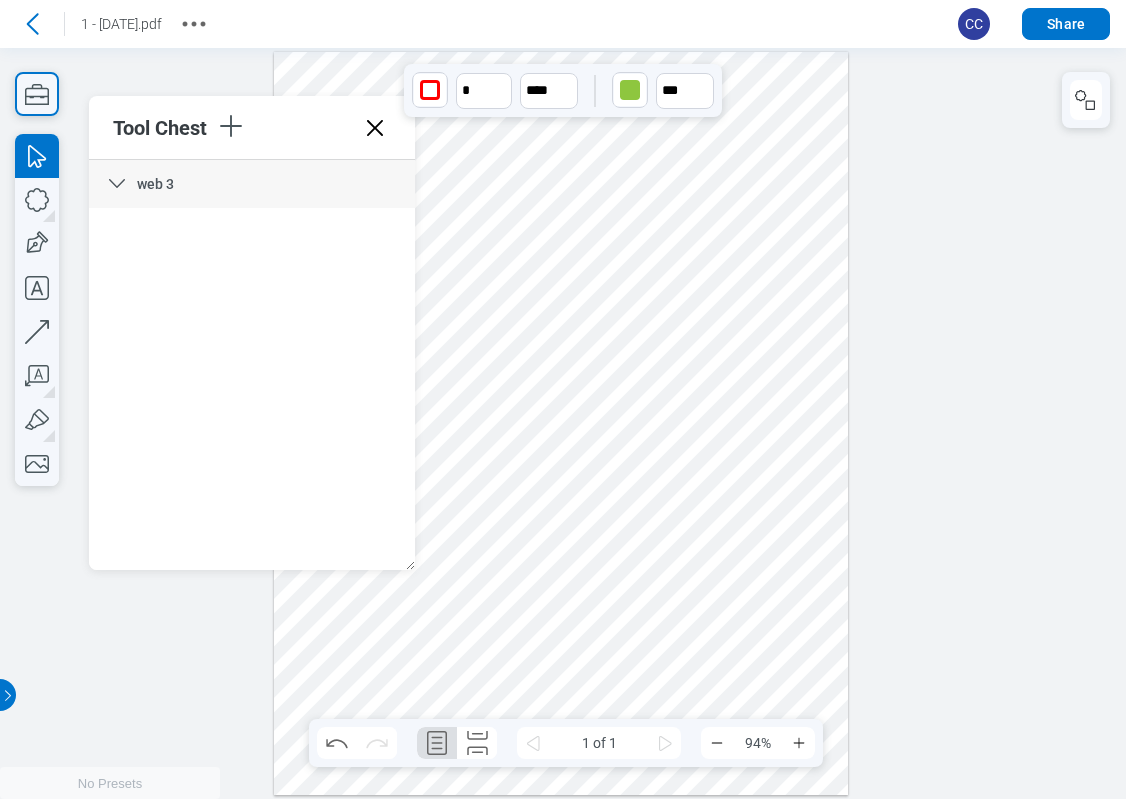 click 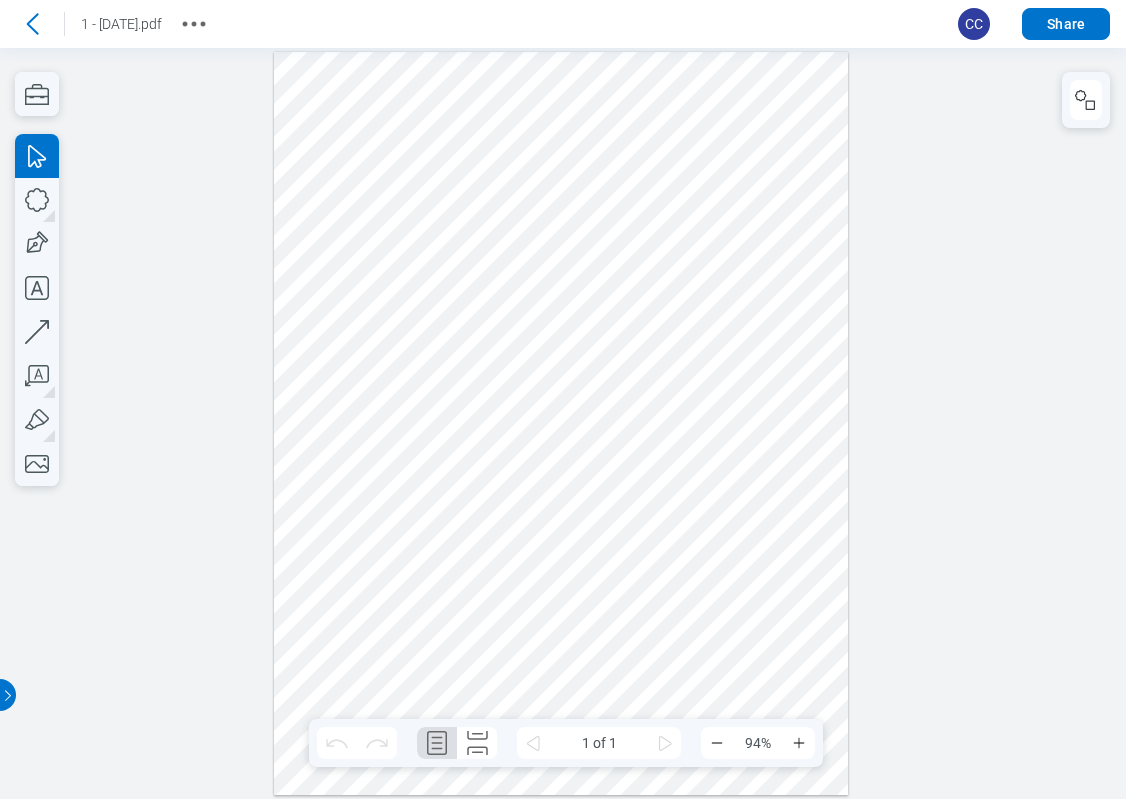 scroll, scrollTop: 0, scrollLeft: 0, axis: both 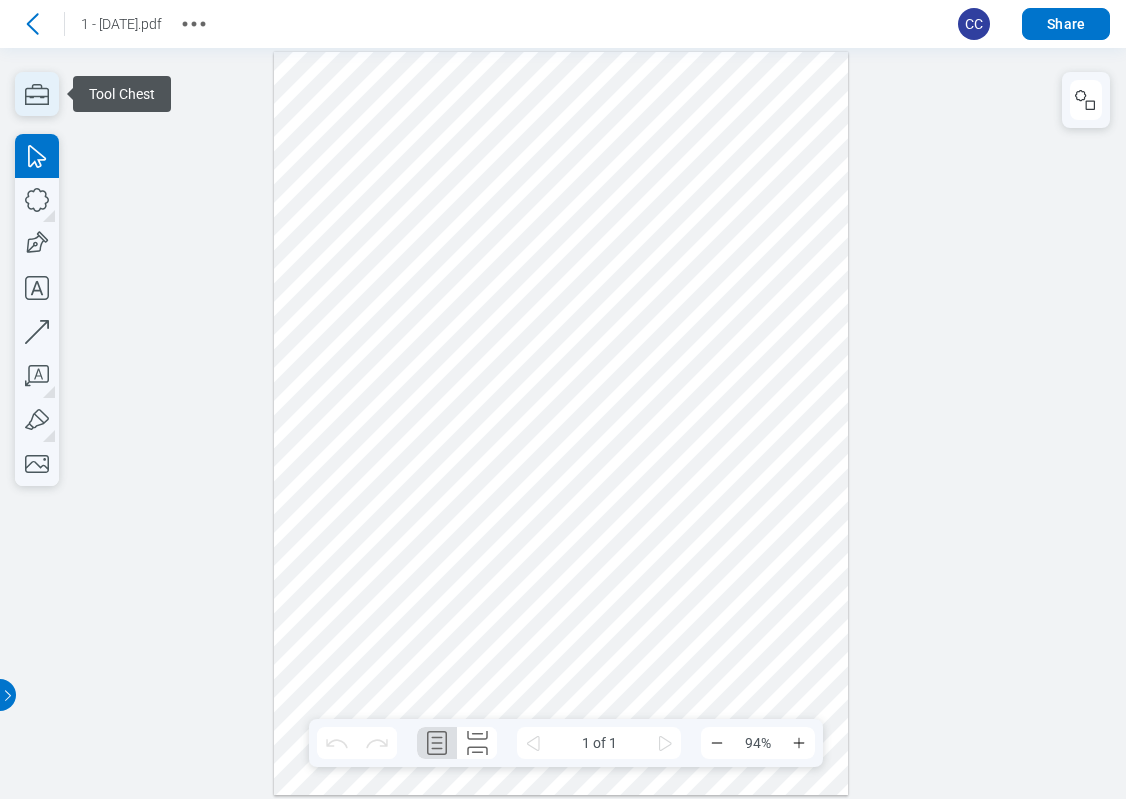 click 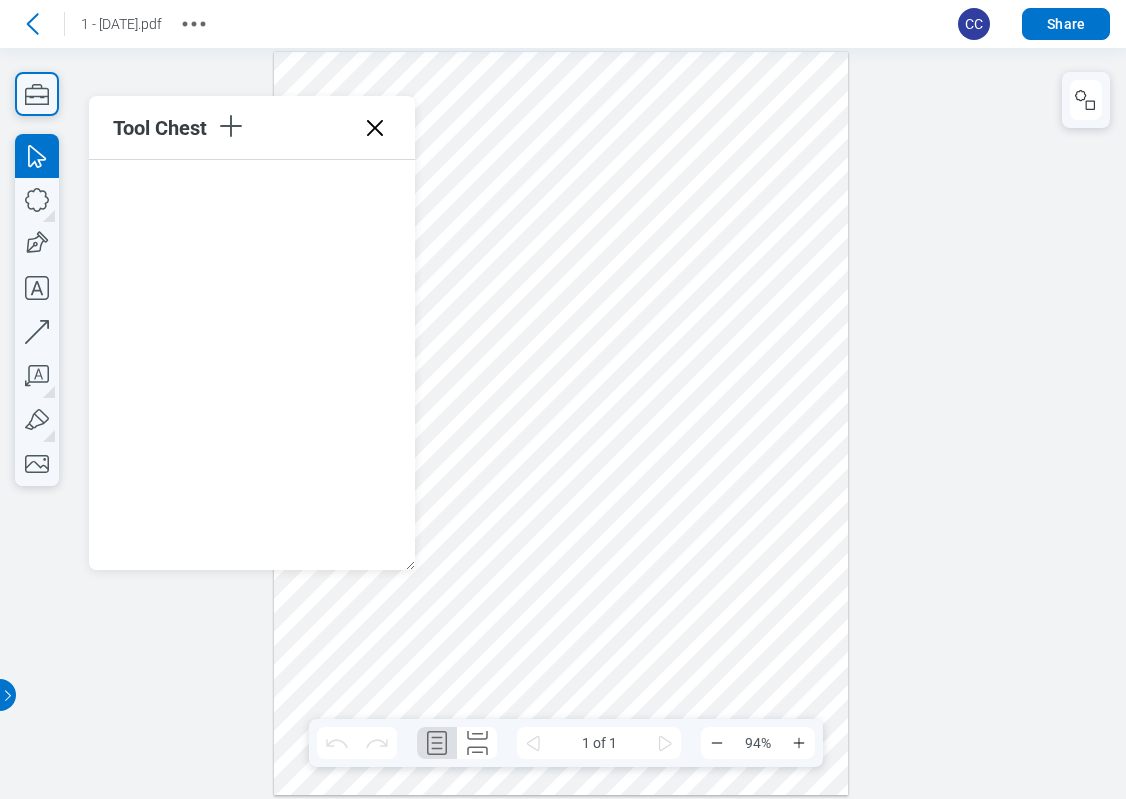 click 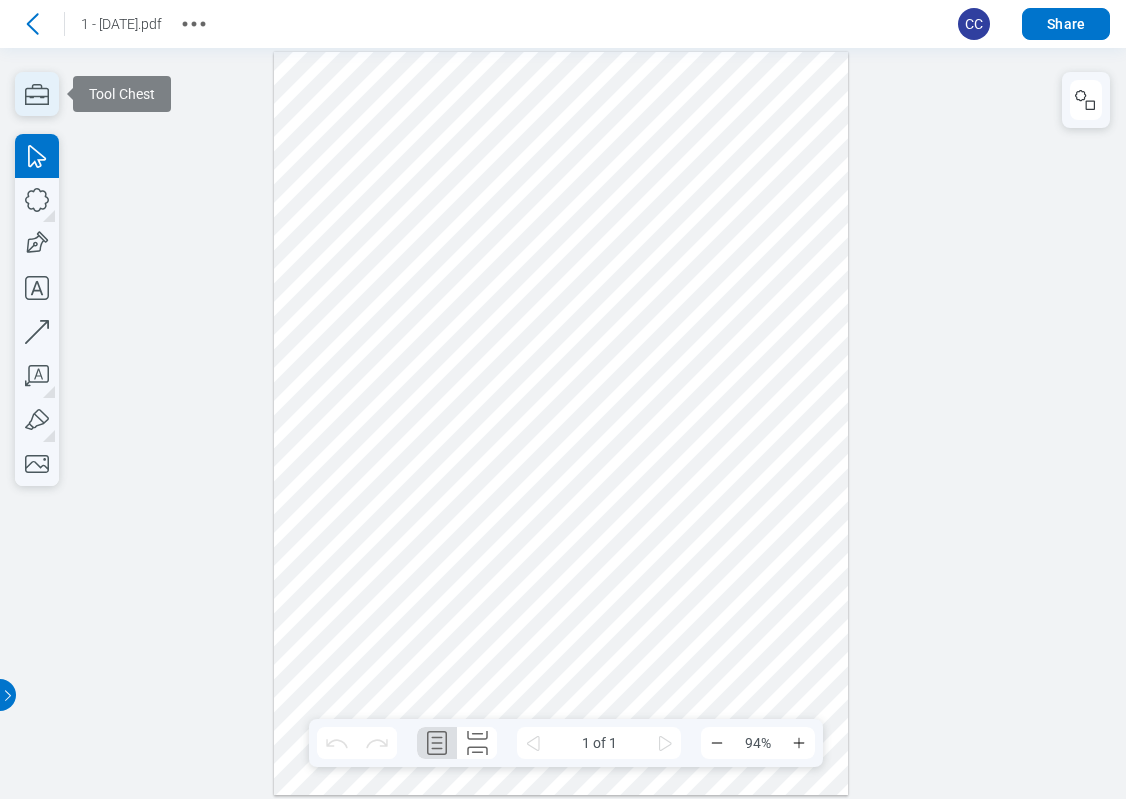click 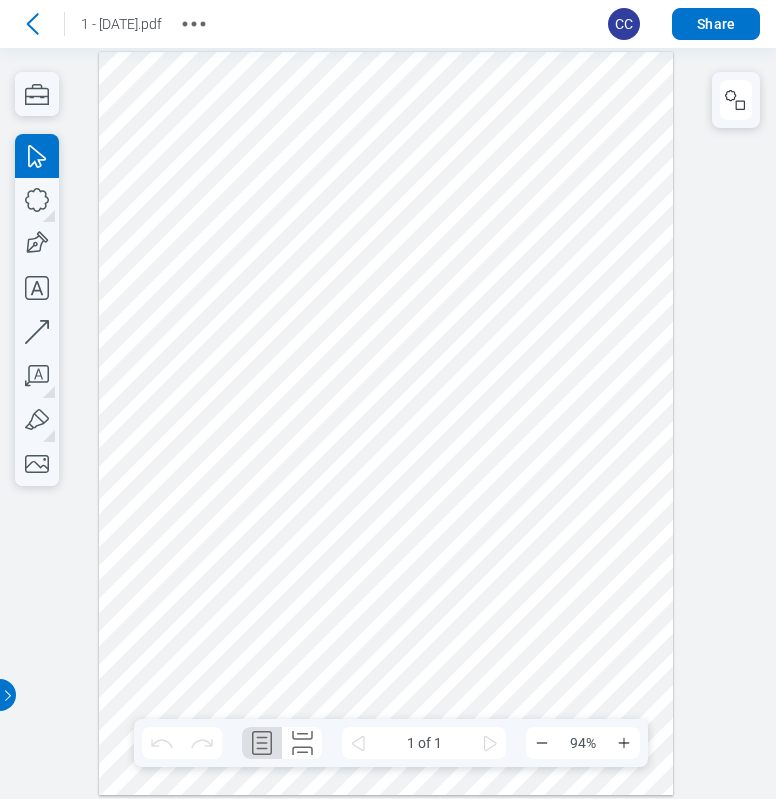 scroll, scrollTop: 0, scrollLeft: 0, axis: both 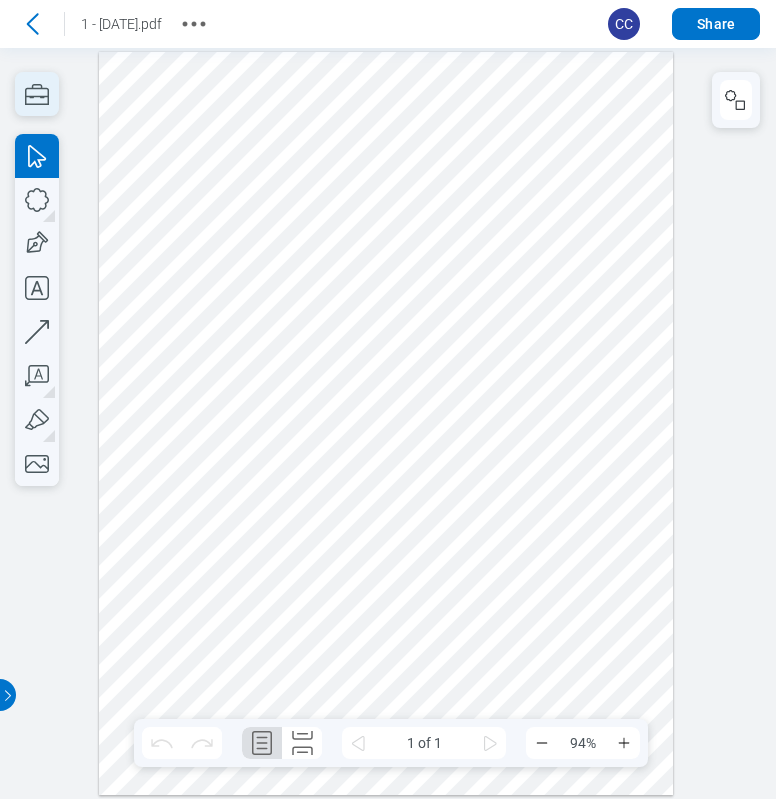 click 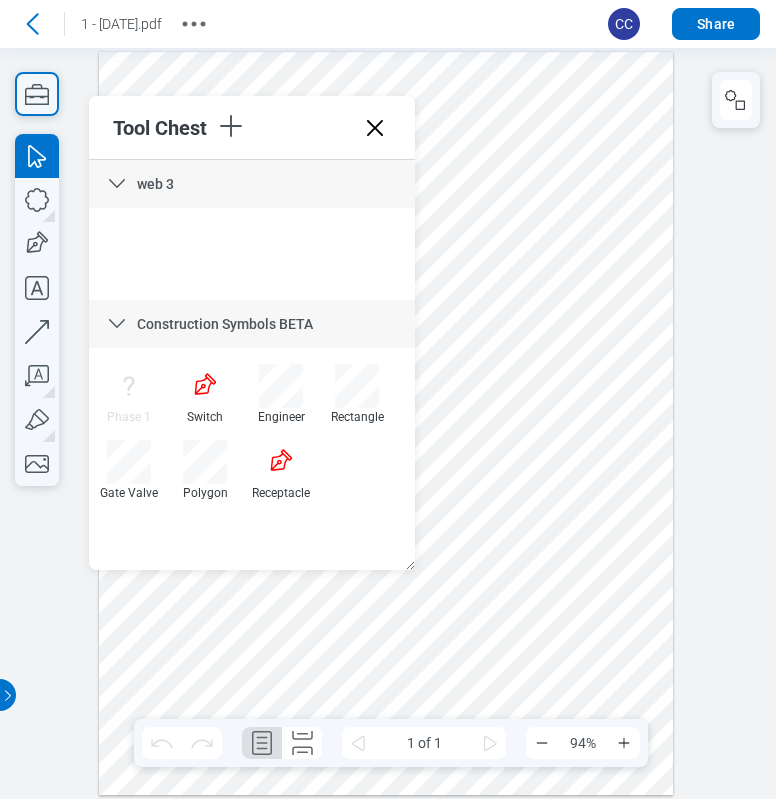drag, startPoint x: 378, startPoint y: 128, endPoint x: 432, endPoint y: 158, distance: 61.77378 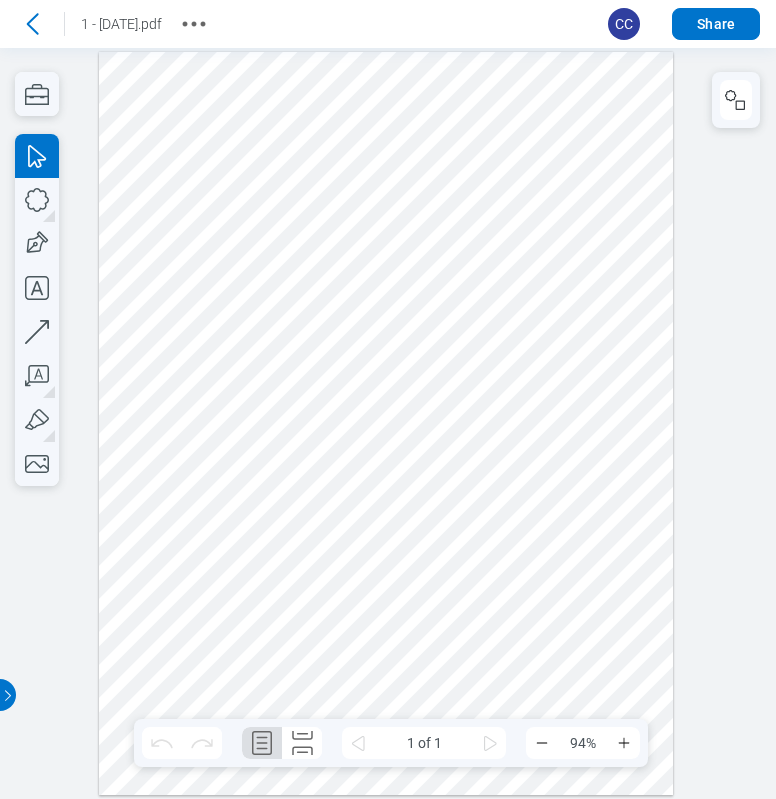 scroll, scrollTop: 0, scrollLeft: 0, axis: both 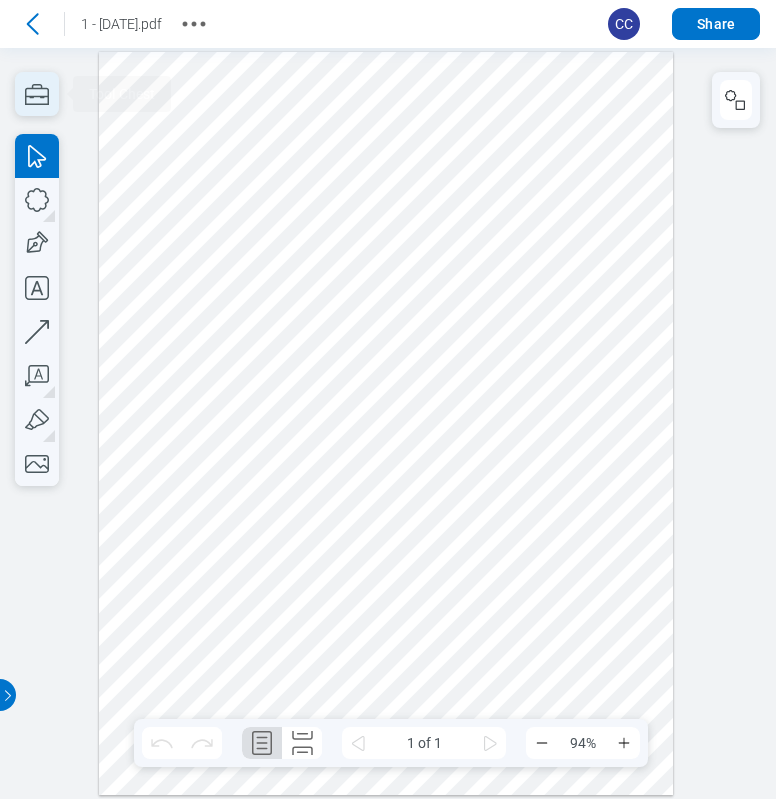 click 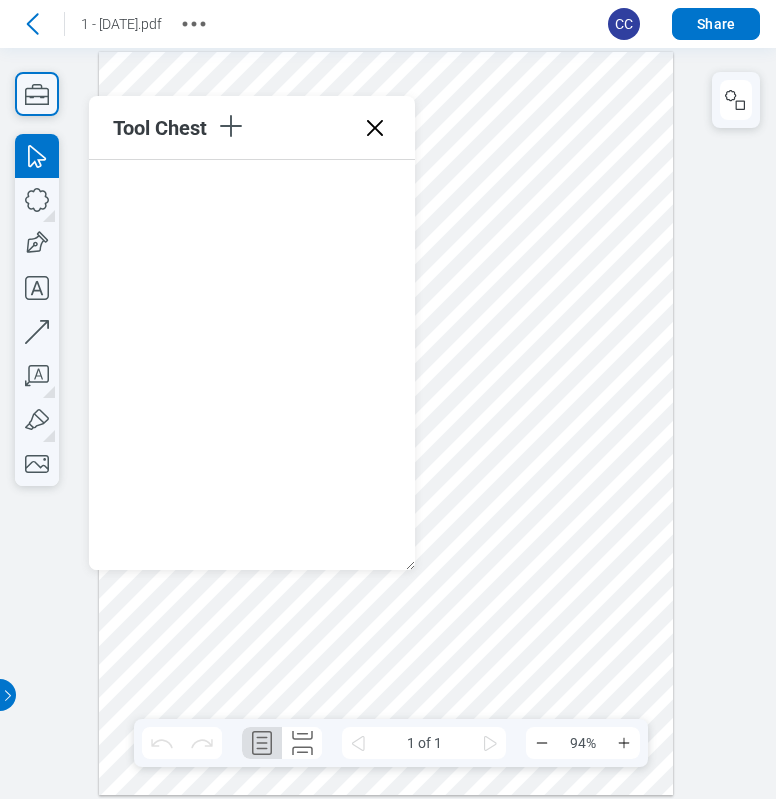 drag, startPoint x: 373, startPoint y: 129, endPoint x: 377, endPoint y: 81, distance: 48.166378 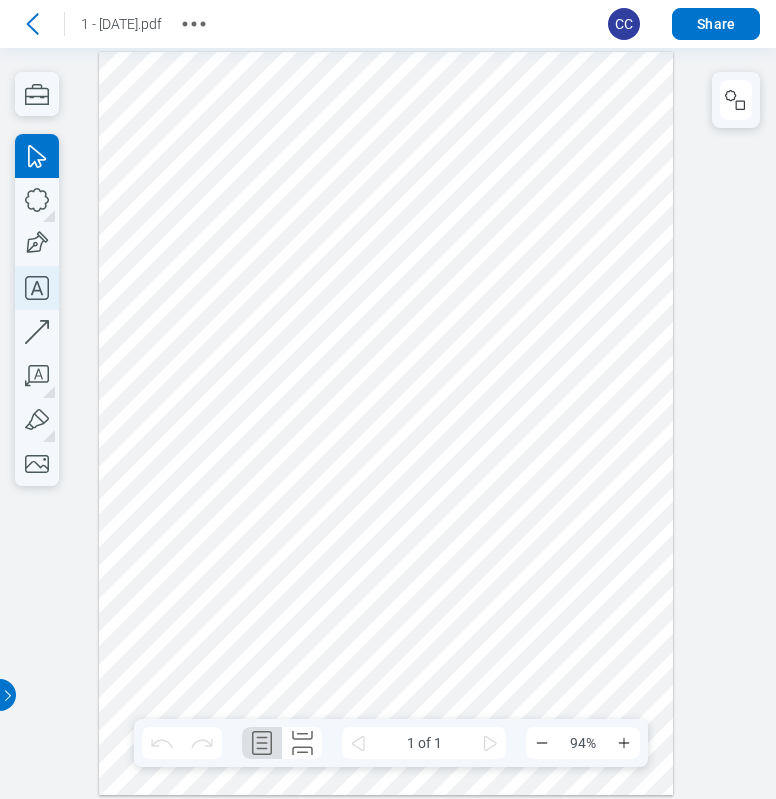 scroll, scrollTop: 0, scrollLeft: 0, axis: both 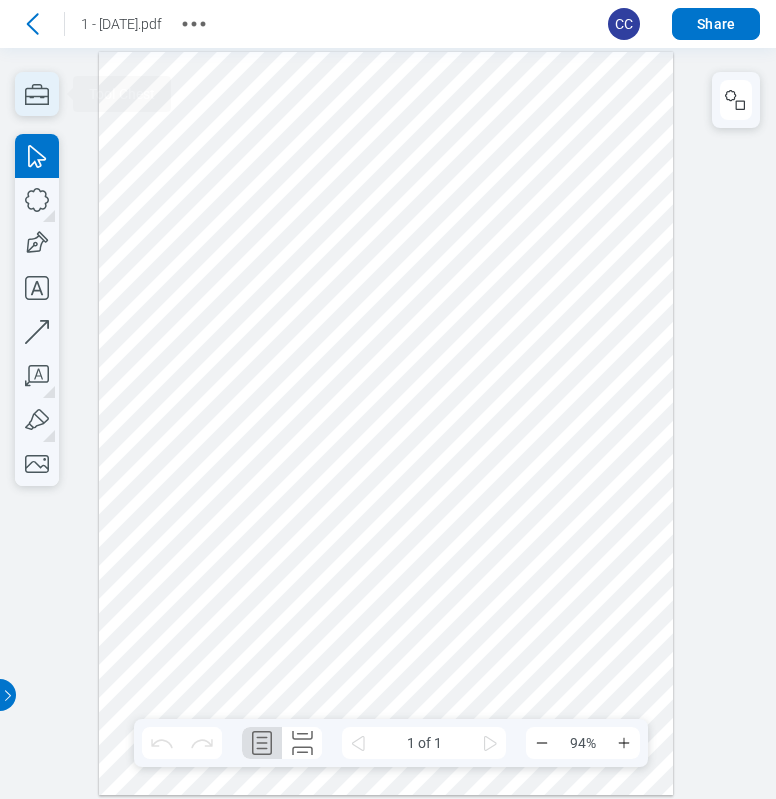 click 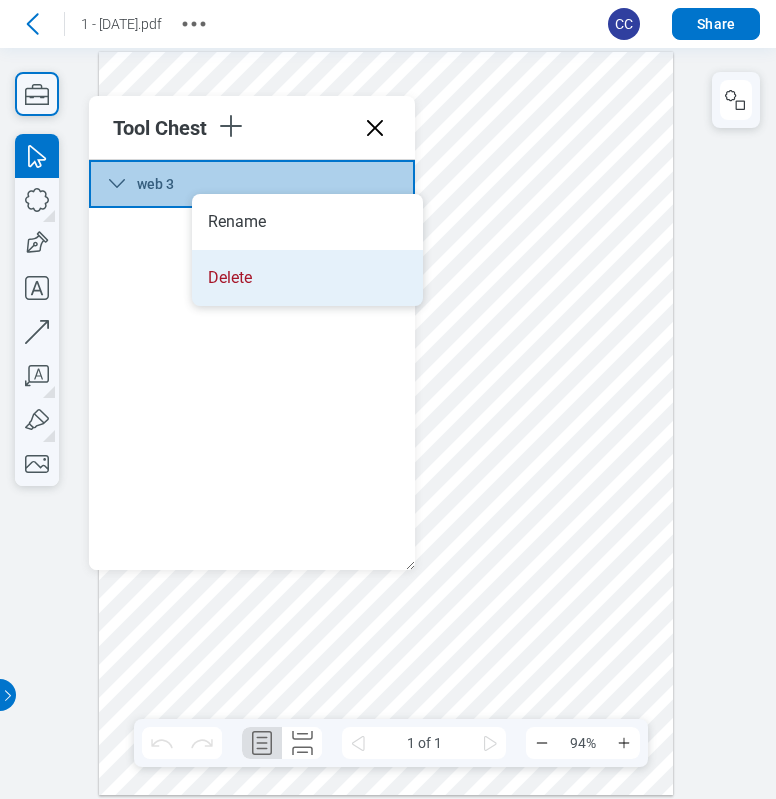 click on "Delete" at bounding box center (307, 278) 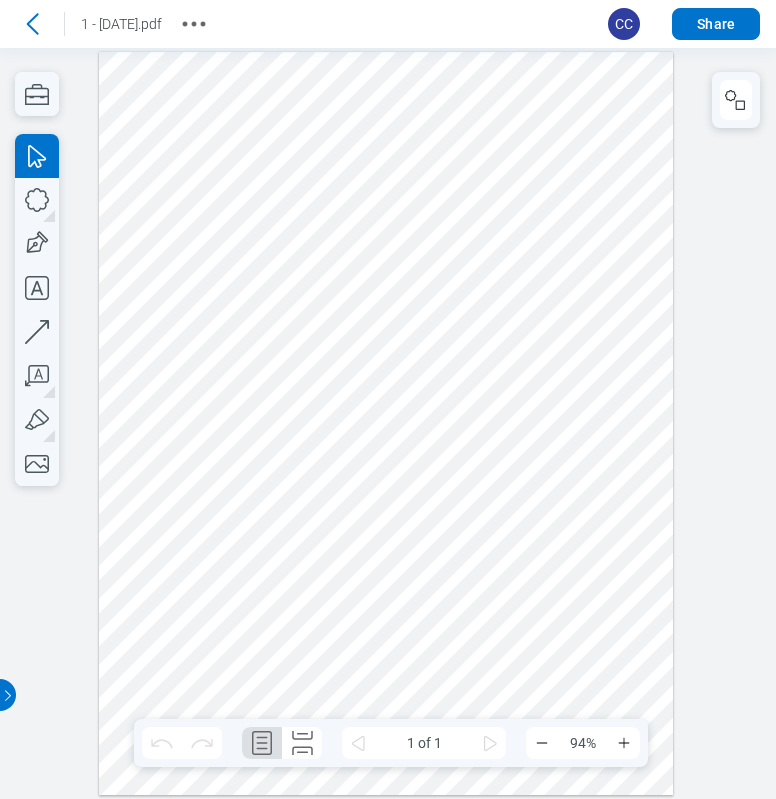 scroll, scrollTop: 0, scrollLeft: 0, axis: both 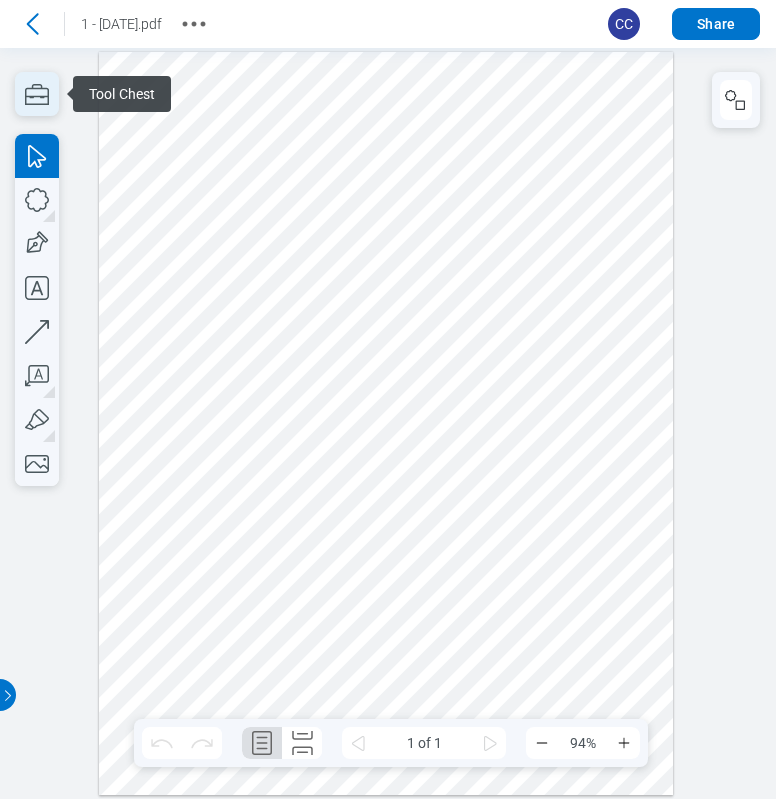 click 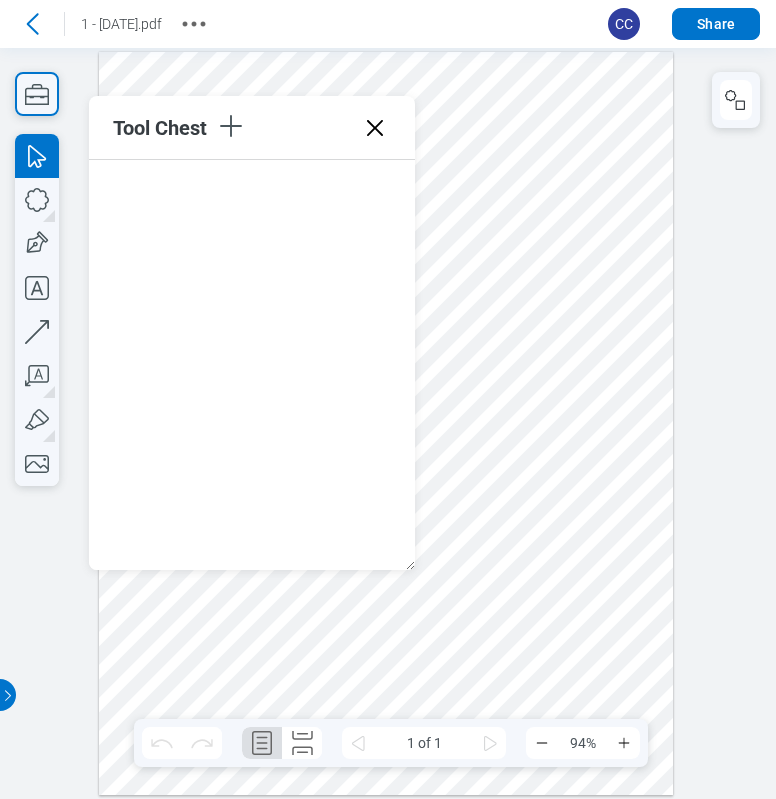 drag, startPoint x: 349, startPoint y: 303, endPoint x: 372, endPoint y: 275, distance: 36.23534 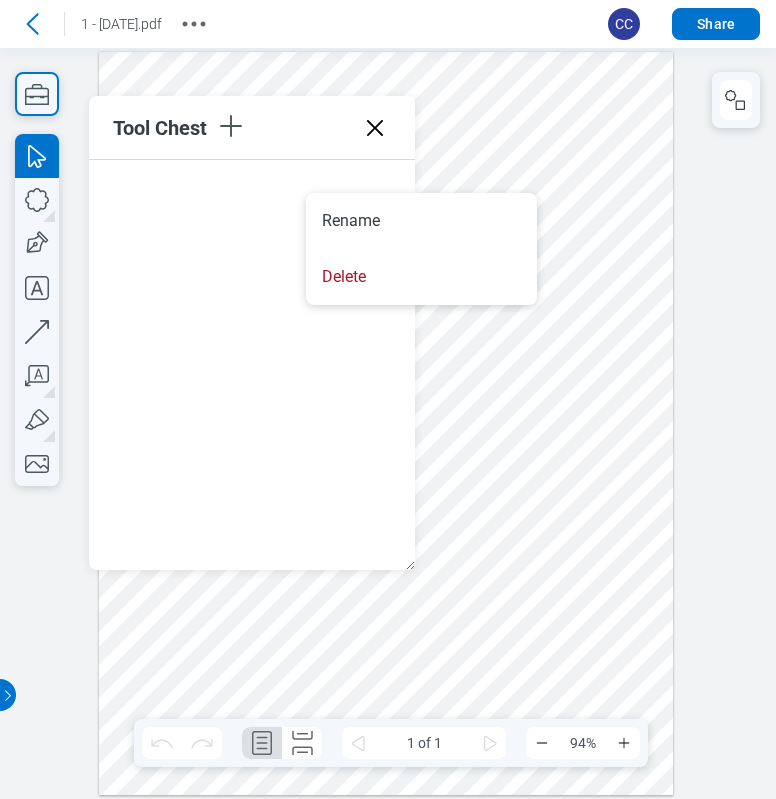 click at bounding box center (252, 365) 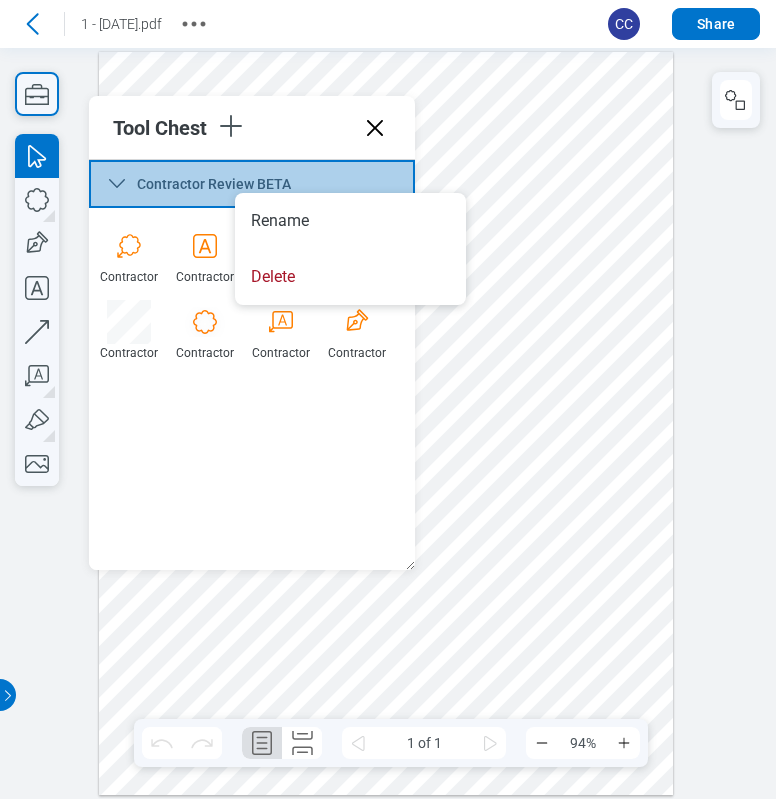 click on "Delete" at bounding box center [350, 277] 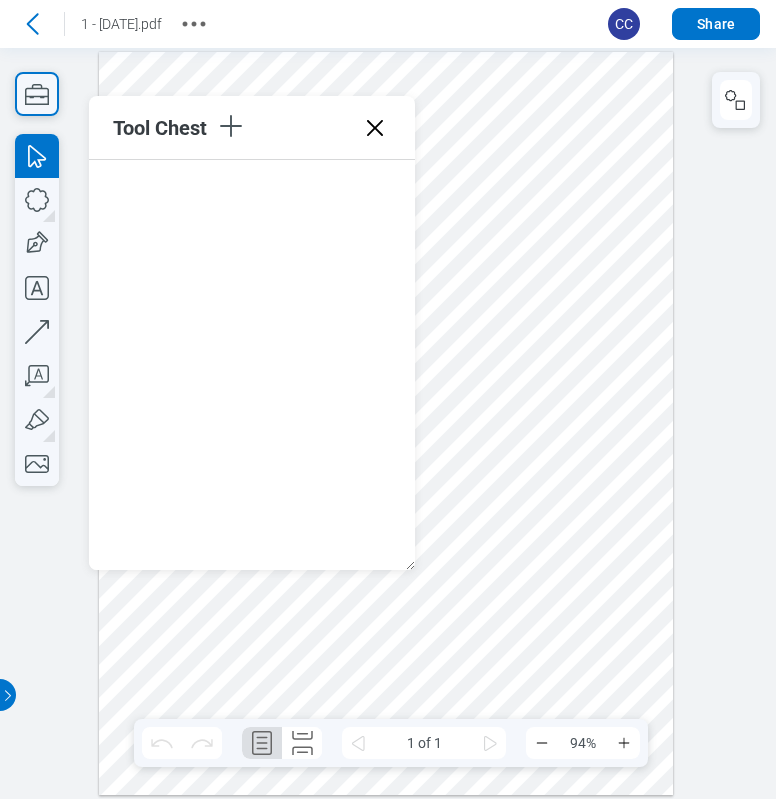 click 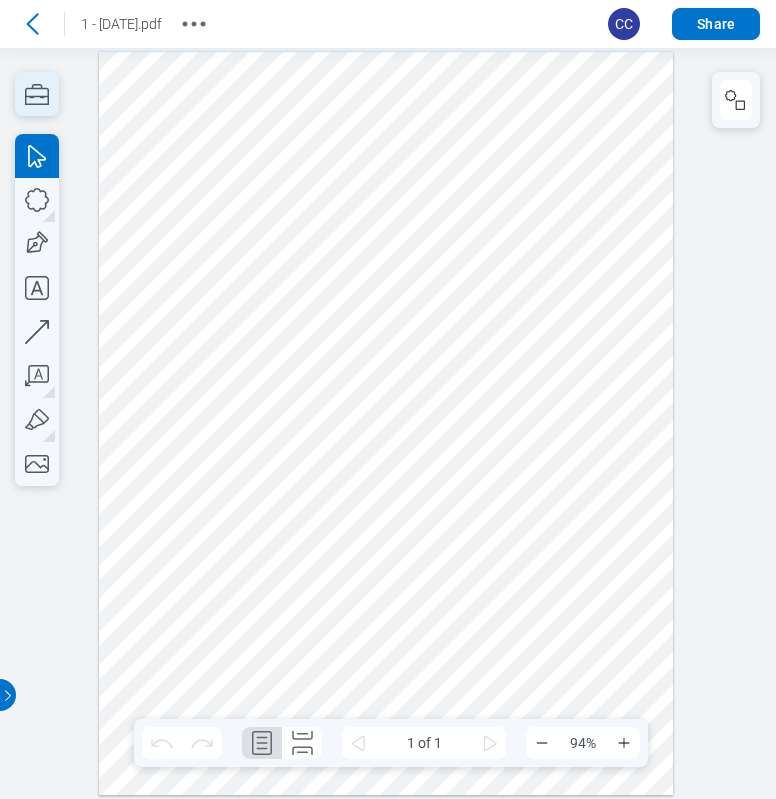 scroll, scrollTop: 0, scrollLeft: 0, axis: both 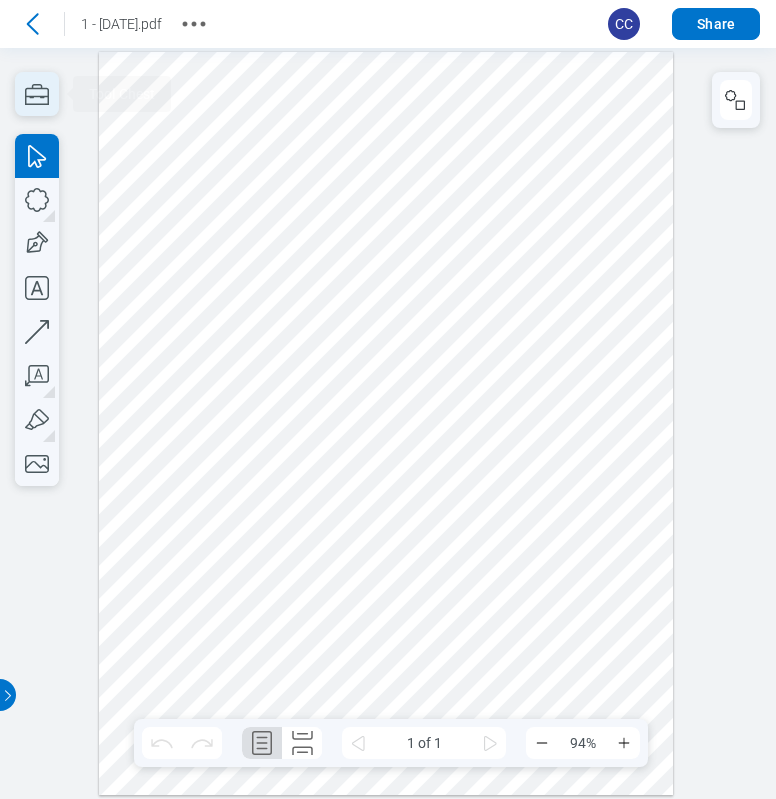 click 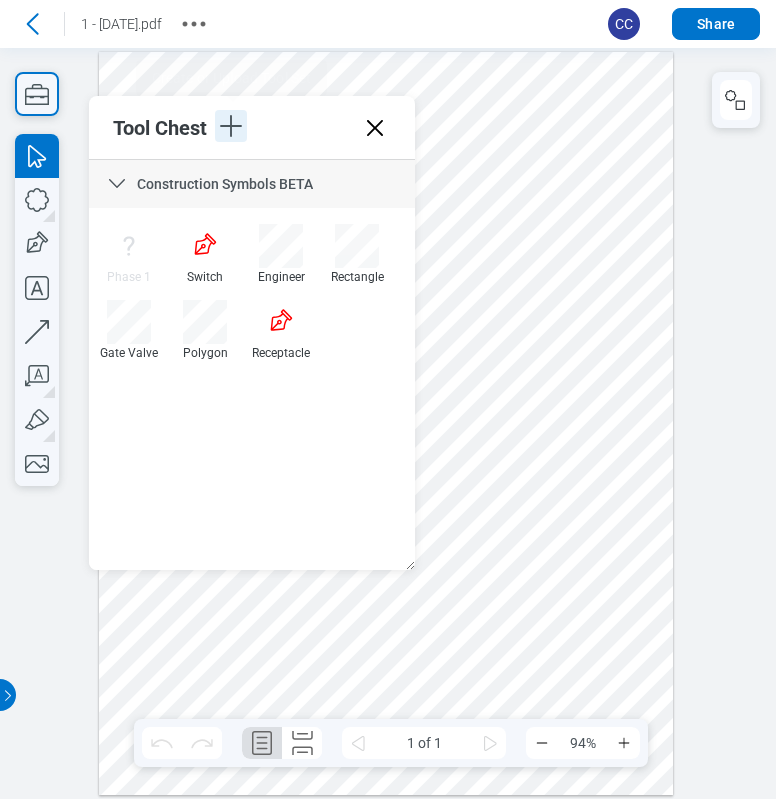 click 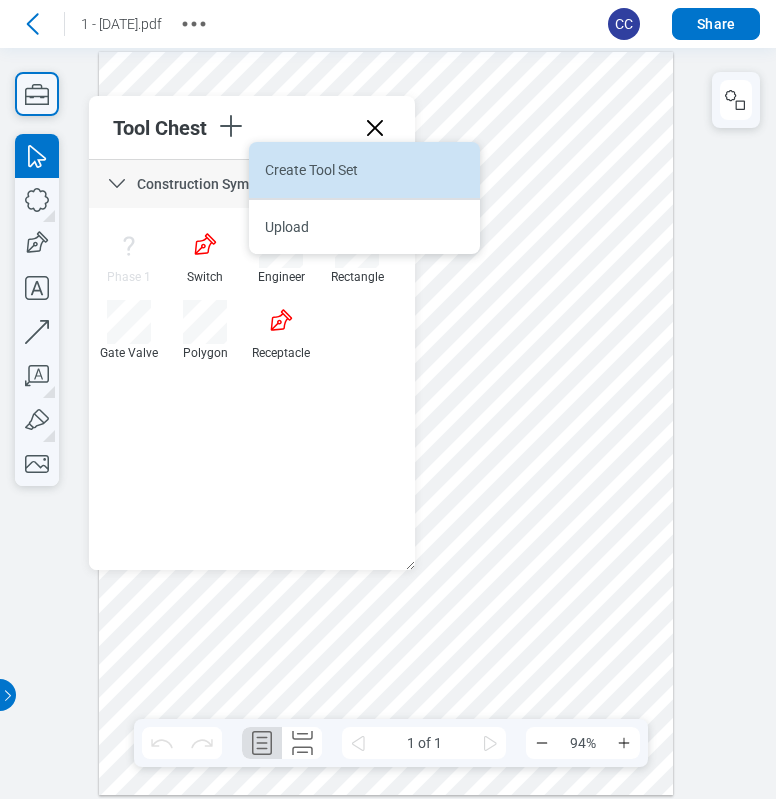 click on "Create Tool Set" at bounding box center (364, 170) 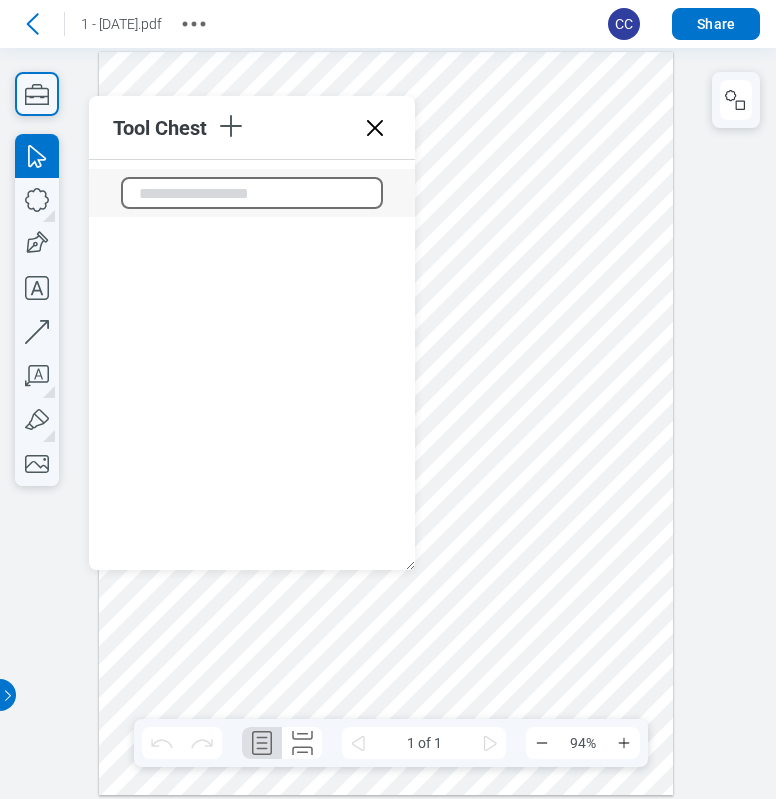scroll, scrollTop: 216, scrollLeft: 0, axis: vertical 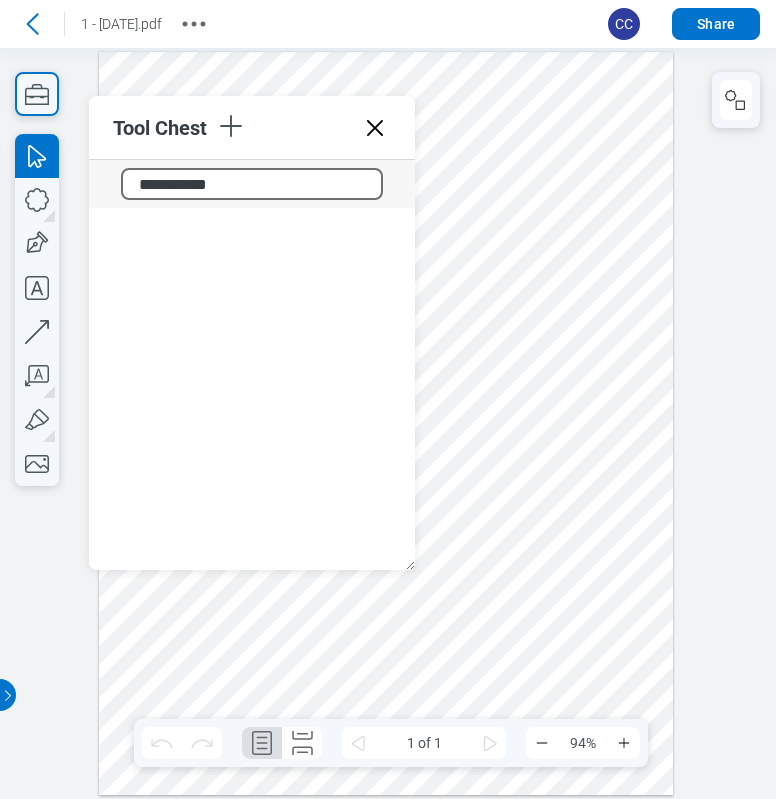 type on "**********" 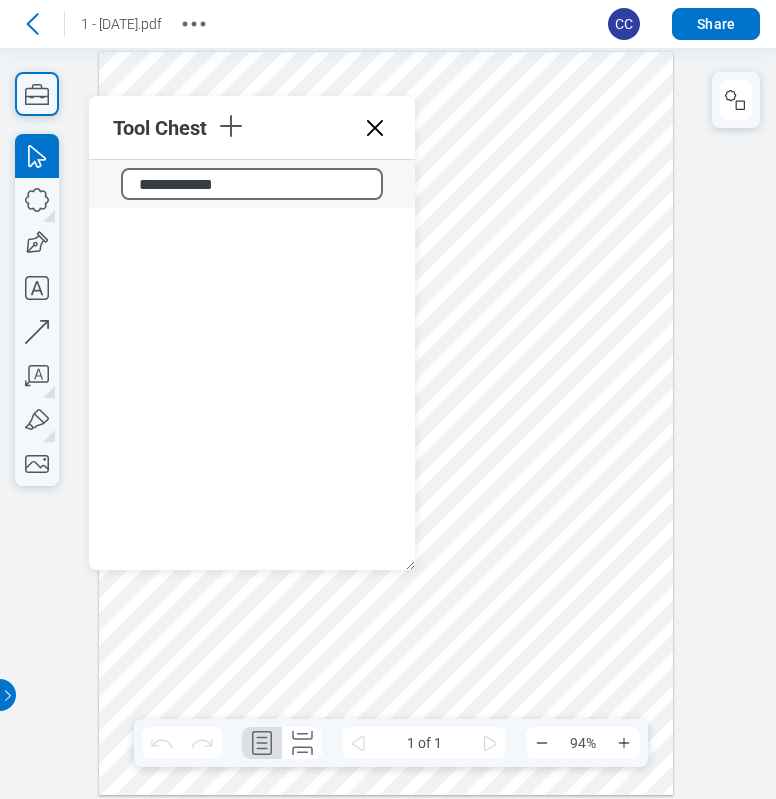 scroll, scrollTop: 0, scrollLeft: 0, axis: both 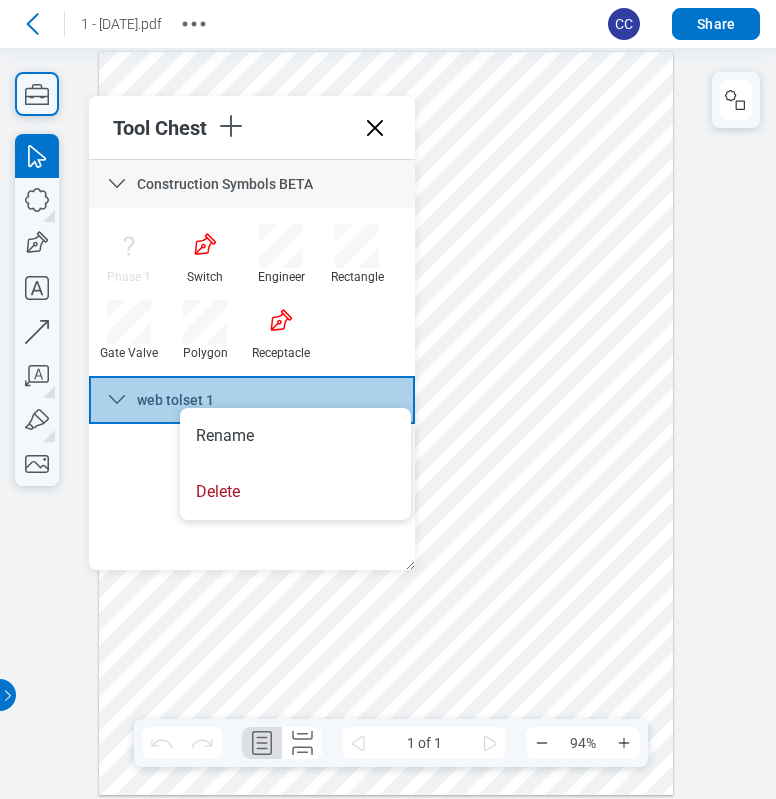 drag, startPoint x: 209, startPoint y: 489, endPoint x: 236, endPoint y: 496, distance: 27.89265 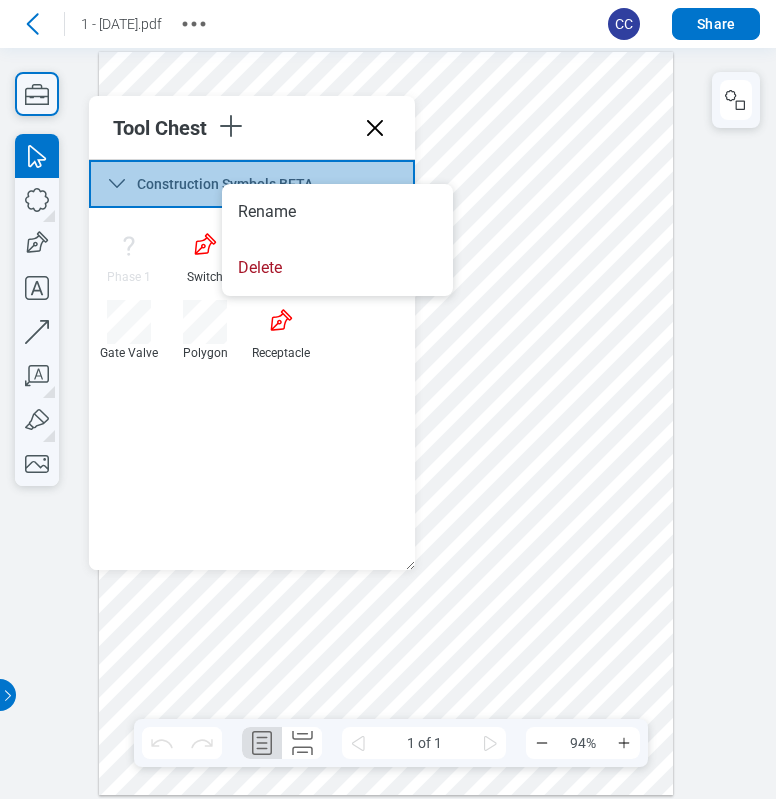 click on "Construction Symbols BETA Phase 1 Switch Engineer Rectangle Gate Valve Polygon Receptacle" at bounding box center (252, 365) 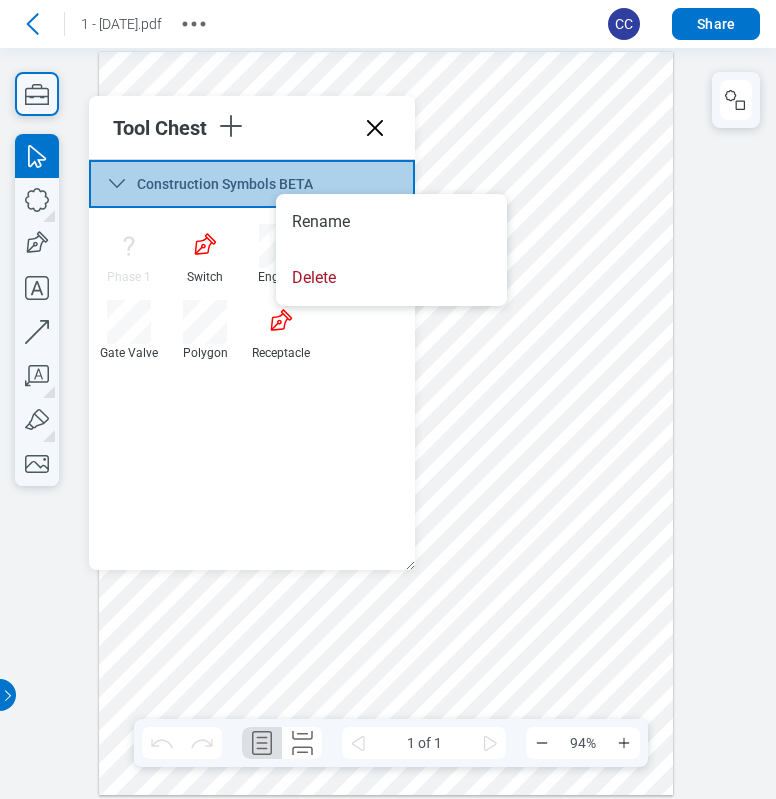 click on "Delete" at bounding box center [391, 278] 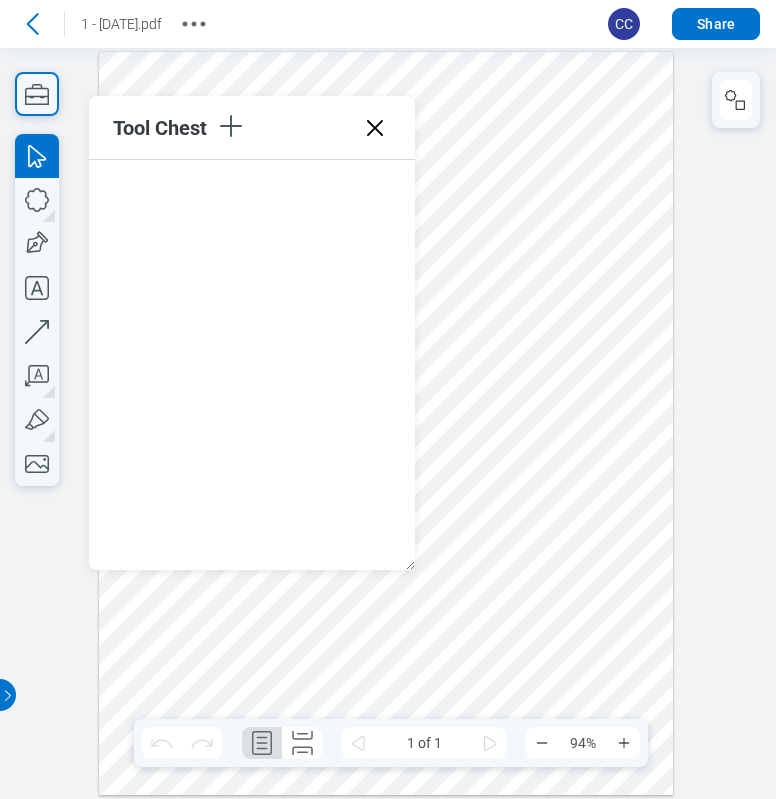 click 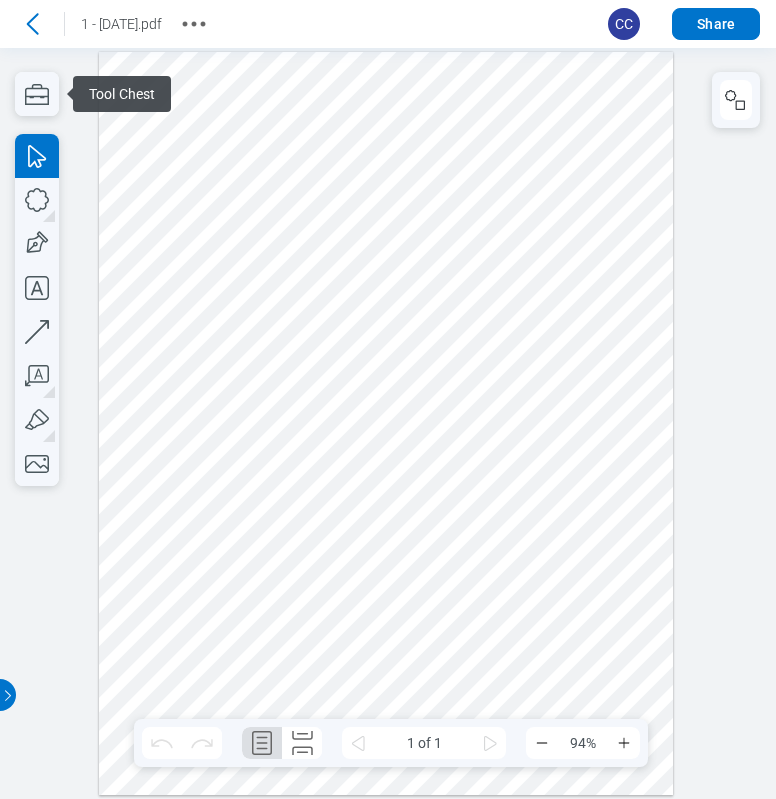 scroll, scrollTop: 0, scrollLeft: 0, axis: both 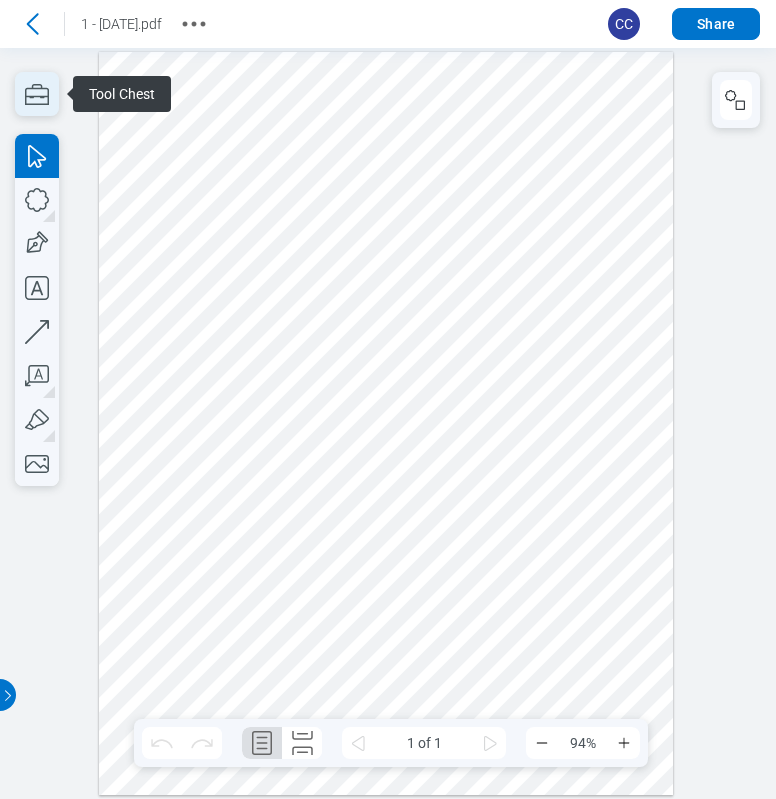 click 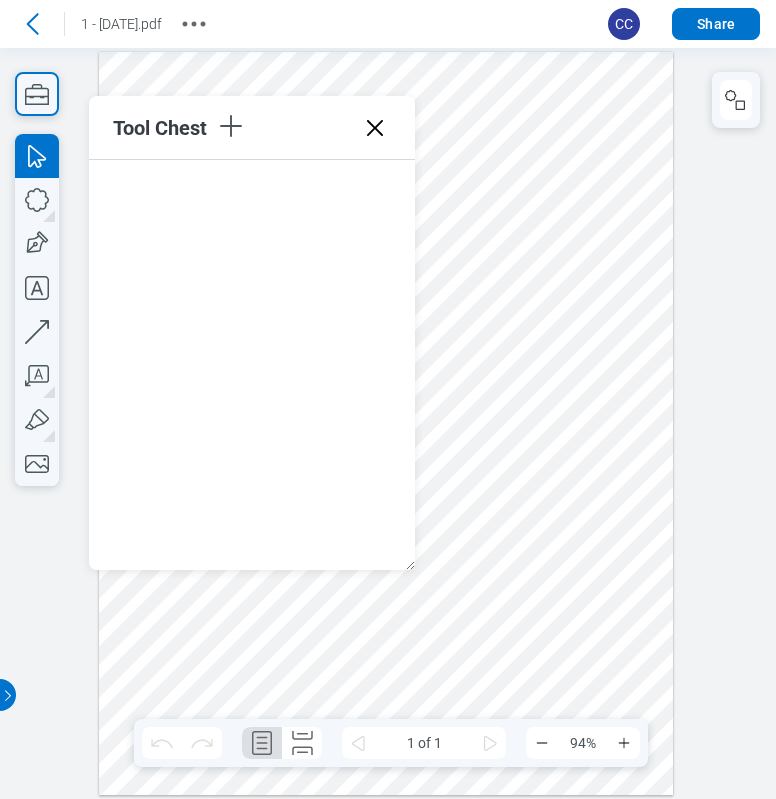drag, startPoint x: 379, startPoint y: 125, endPoint x: 342, endPoint y: 62, distance: 73.061615 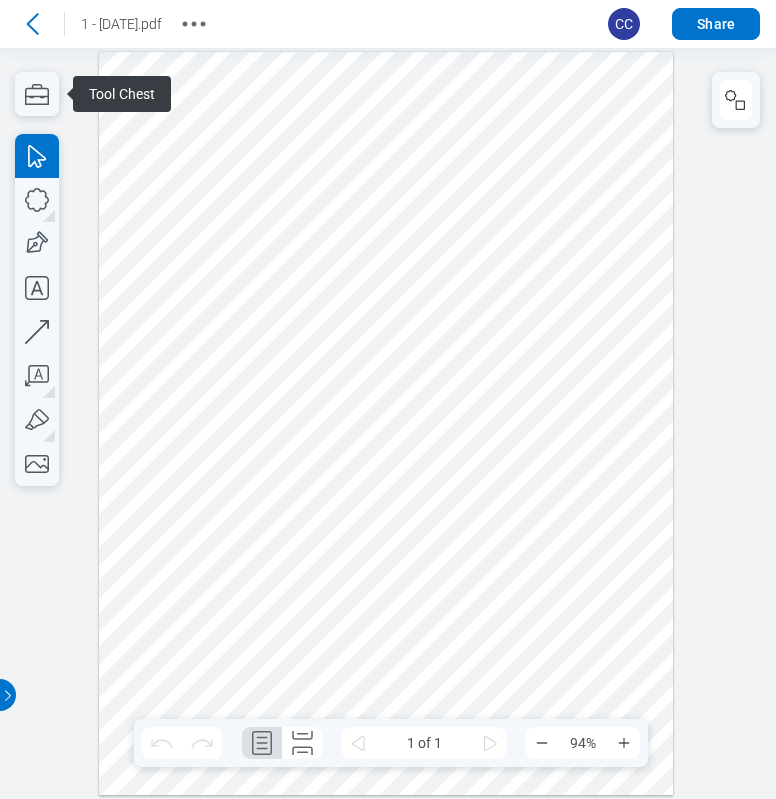scroll, scrollTop: 0, scrollLeft: 0, axis: both 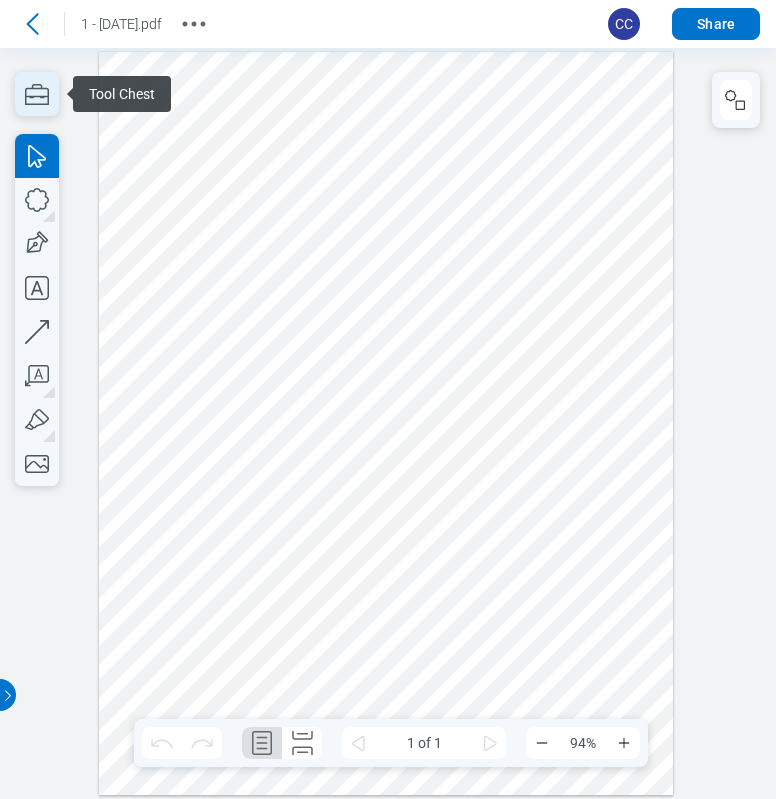 click 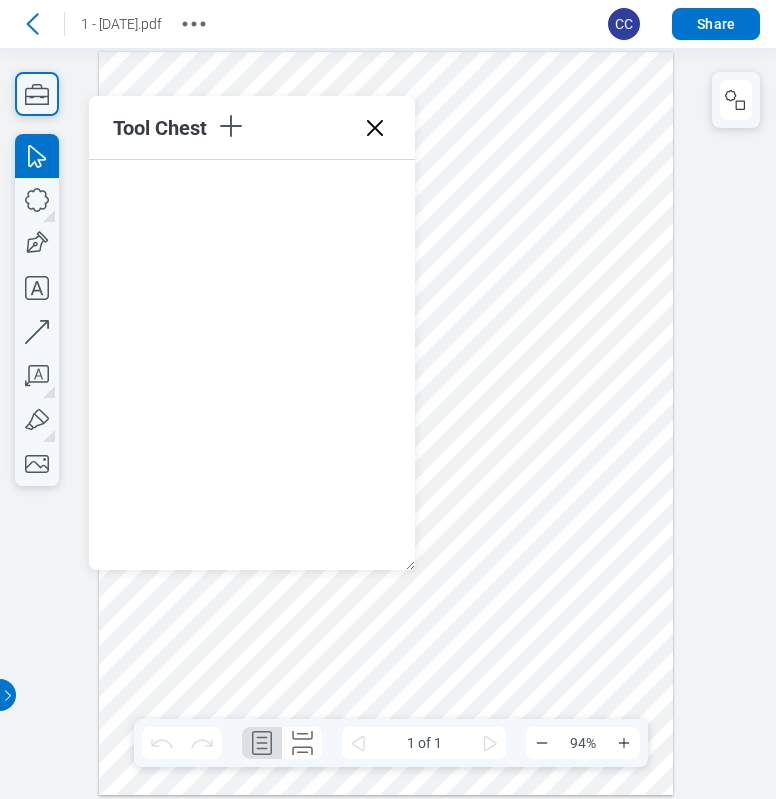 click 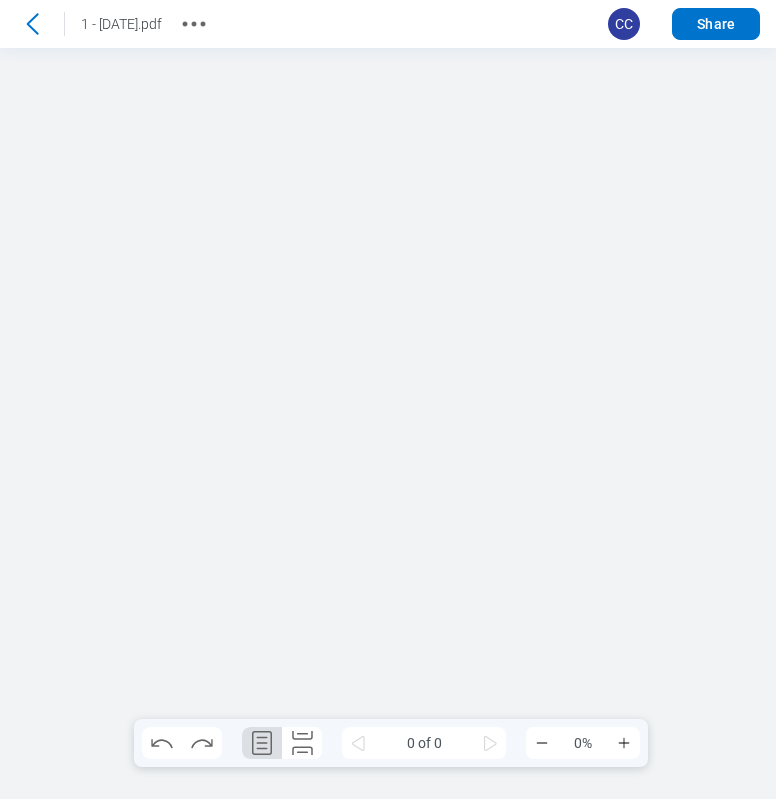 scroll, scrollTop: 0, scrollLeft: 0, axis: both 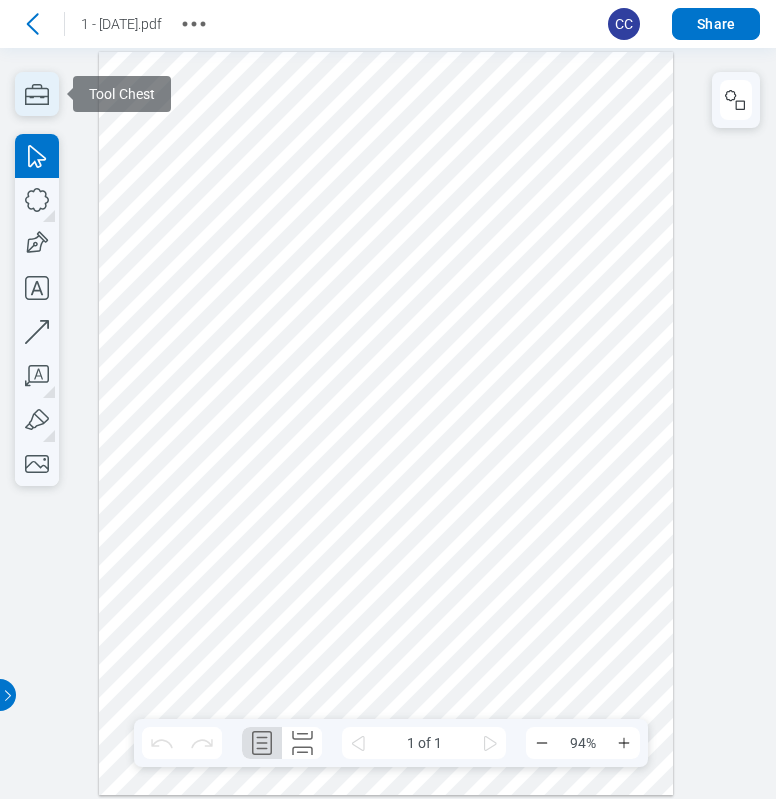 click 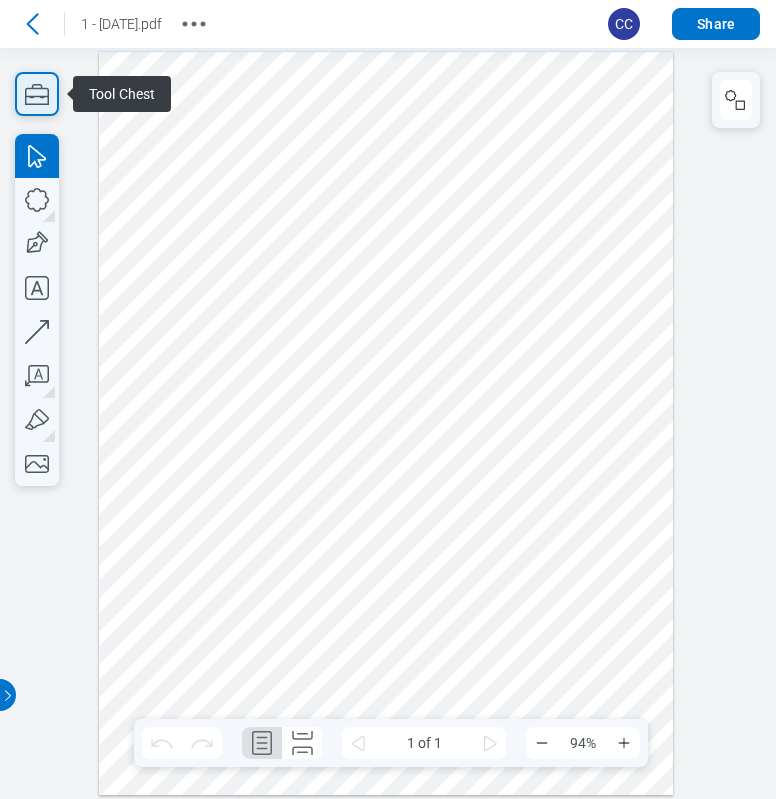 scroll, scrollTop: 0, scrollLeft: 0, axis: both 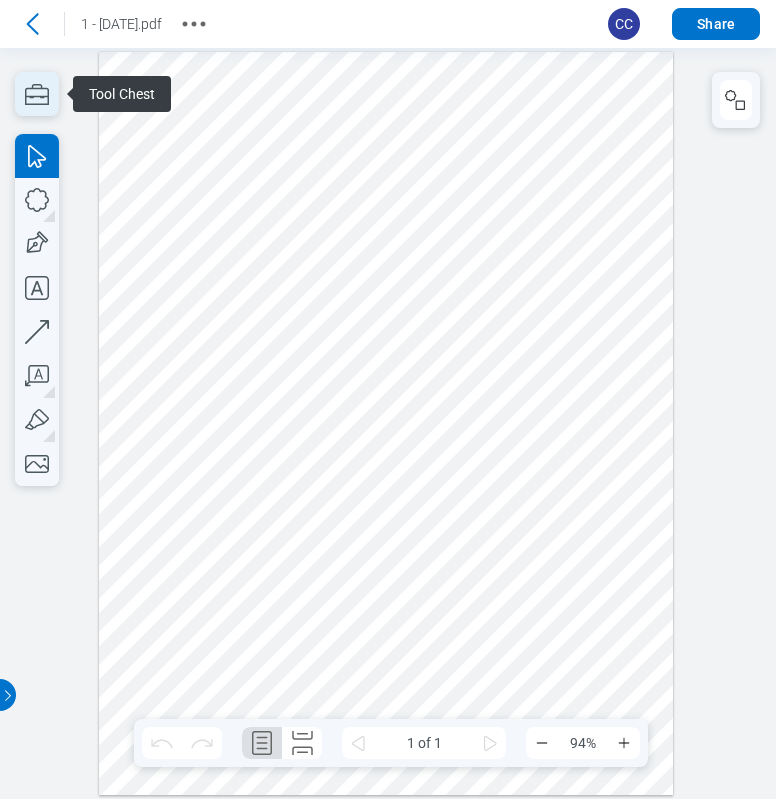 click 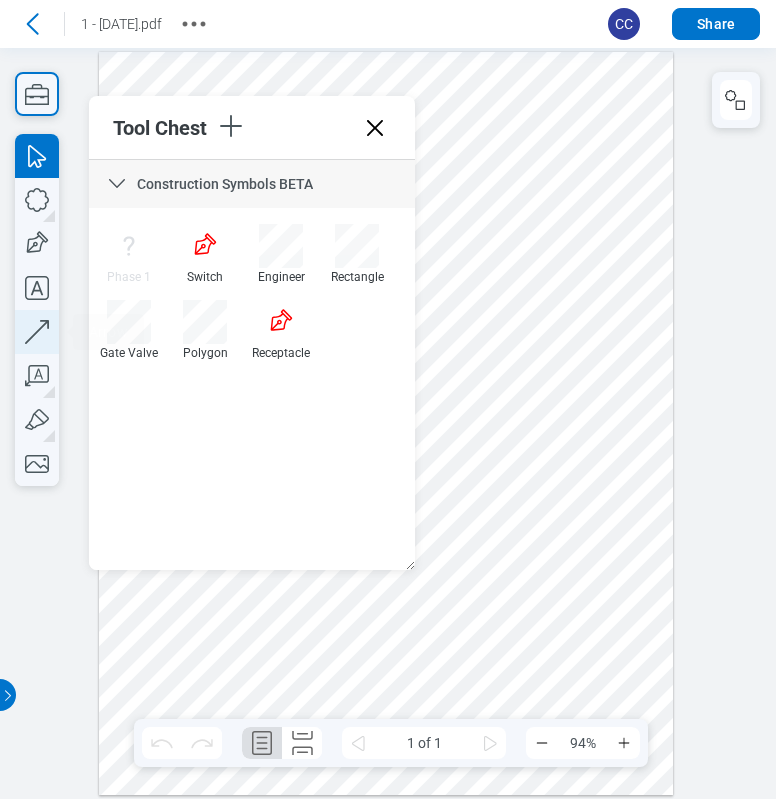 click 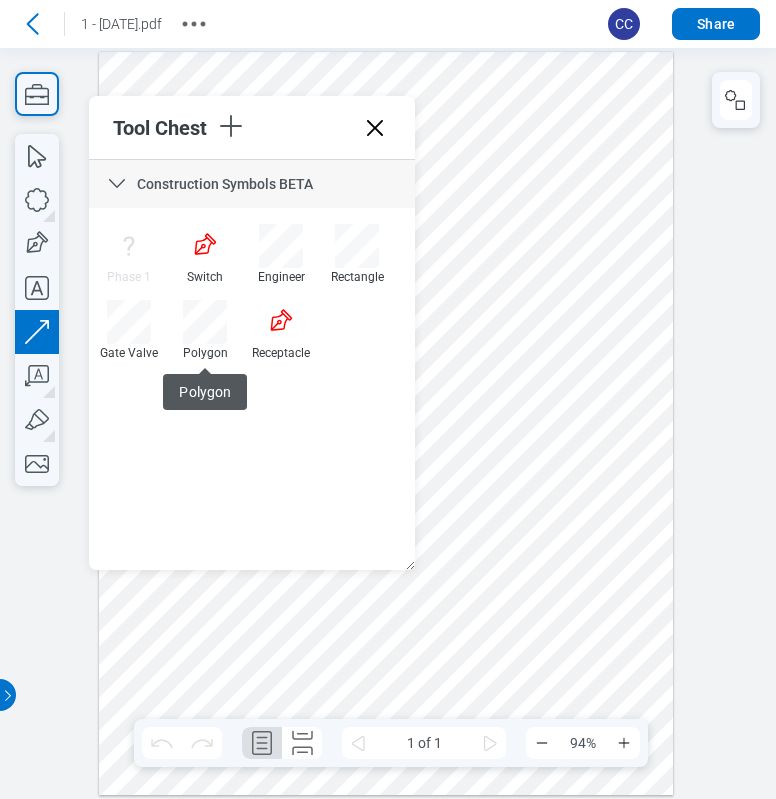 click at bounding box center [386, 423] 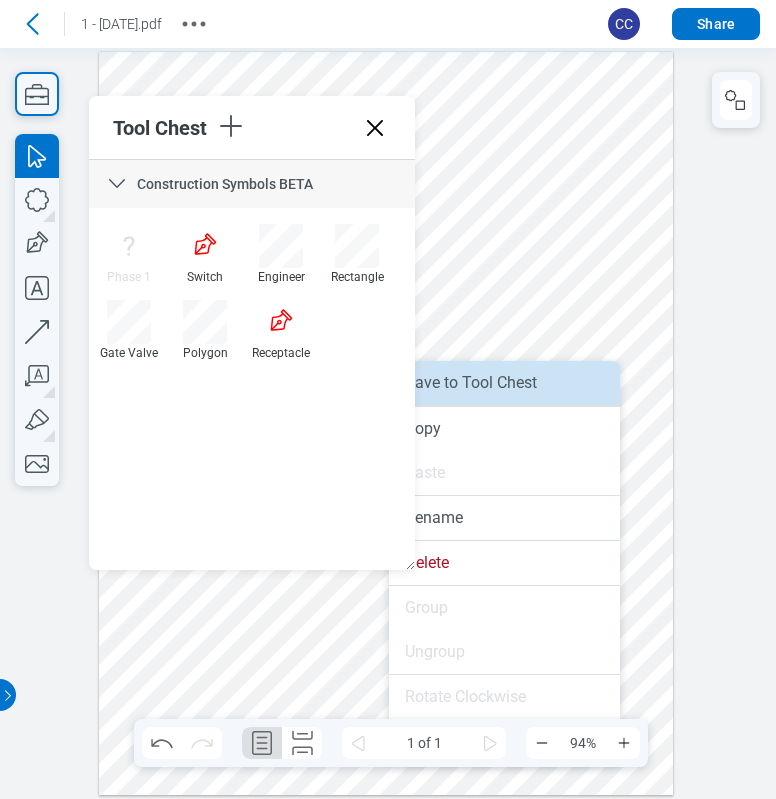 click on "Save to Tool Chest" at bounding box center [504, 383] 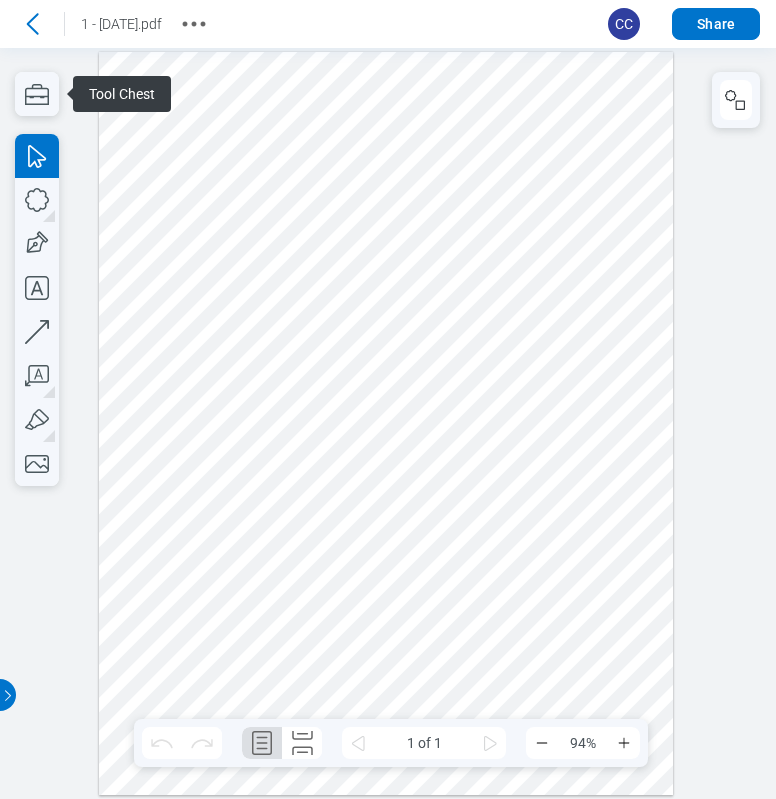 scroll, scrollTop: 0, scrollLeft: 0, axis: both 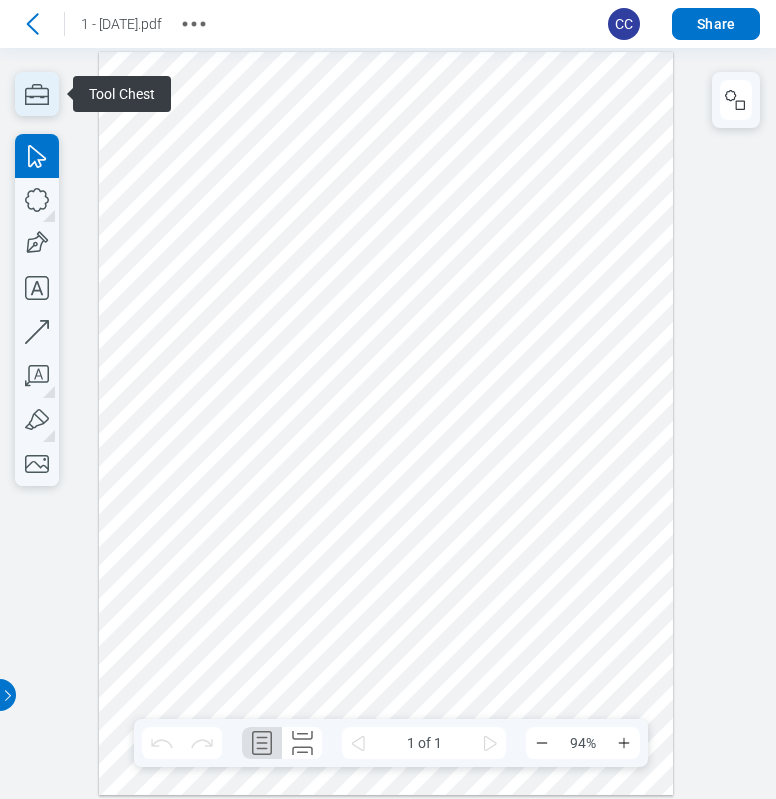 click 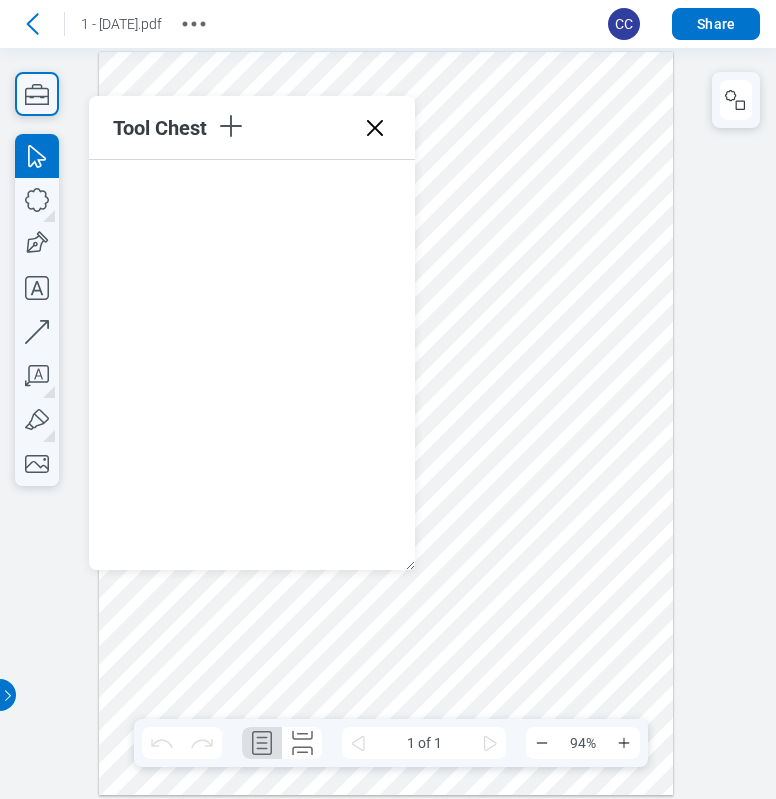 click 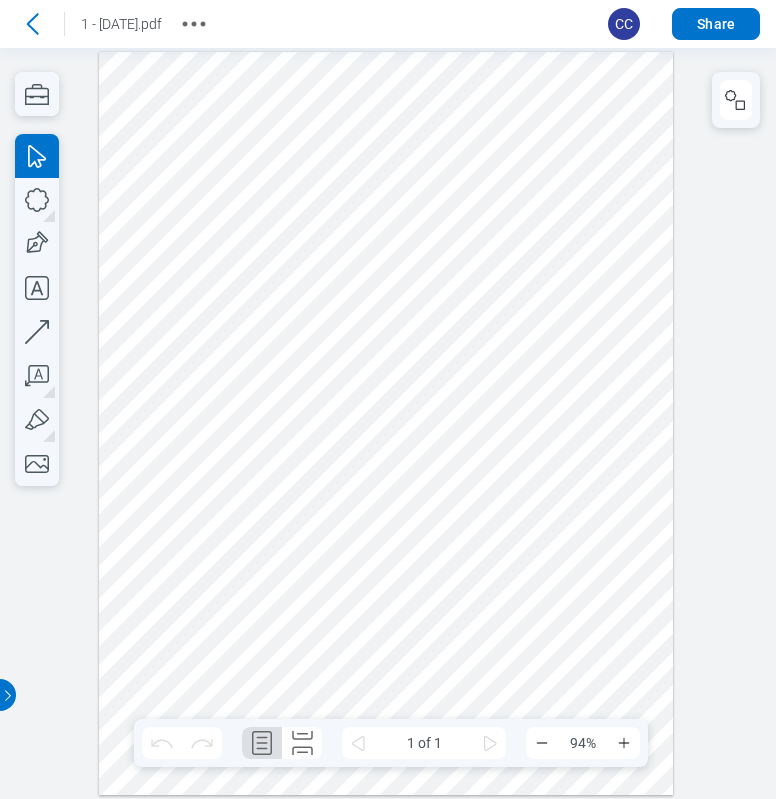 scroll, scrollTop: 0, scrollLeft: 0, axis: both 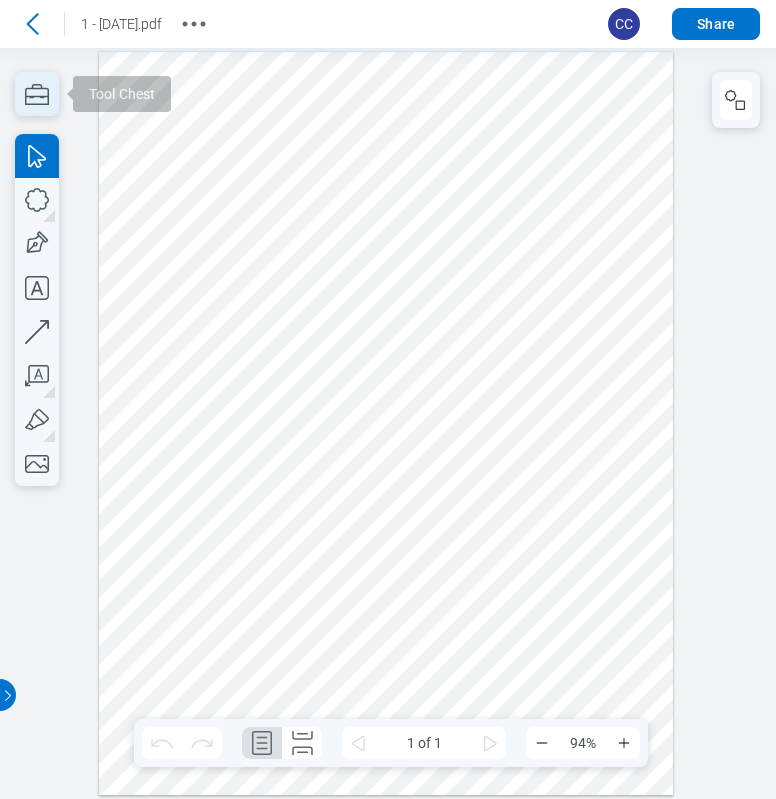 click 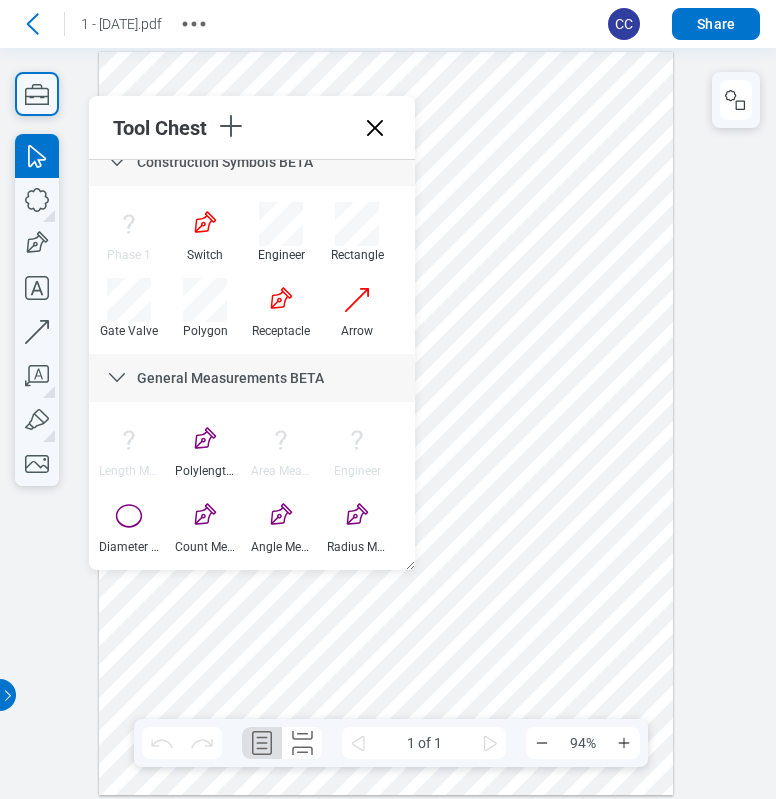 scroll, scrollTop: 0, scrollLeft: 0, axis: both 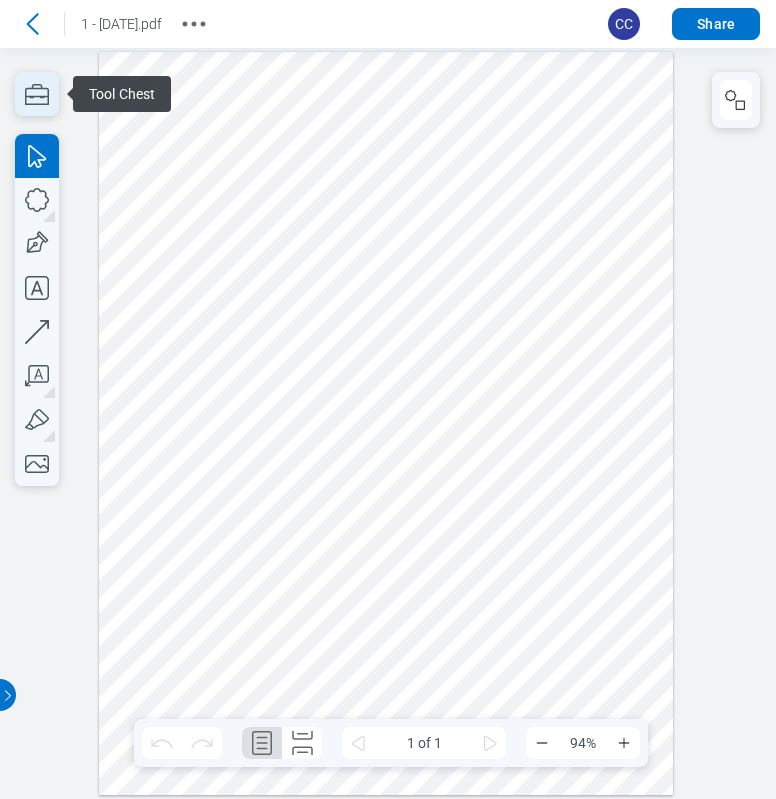 click 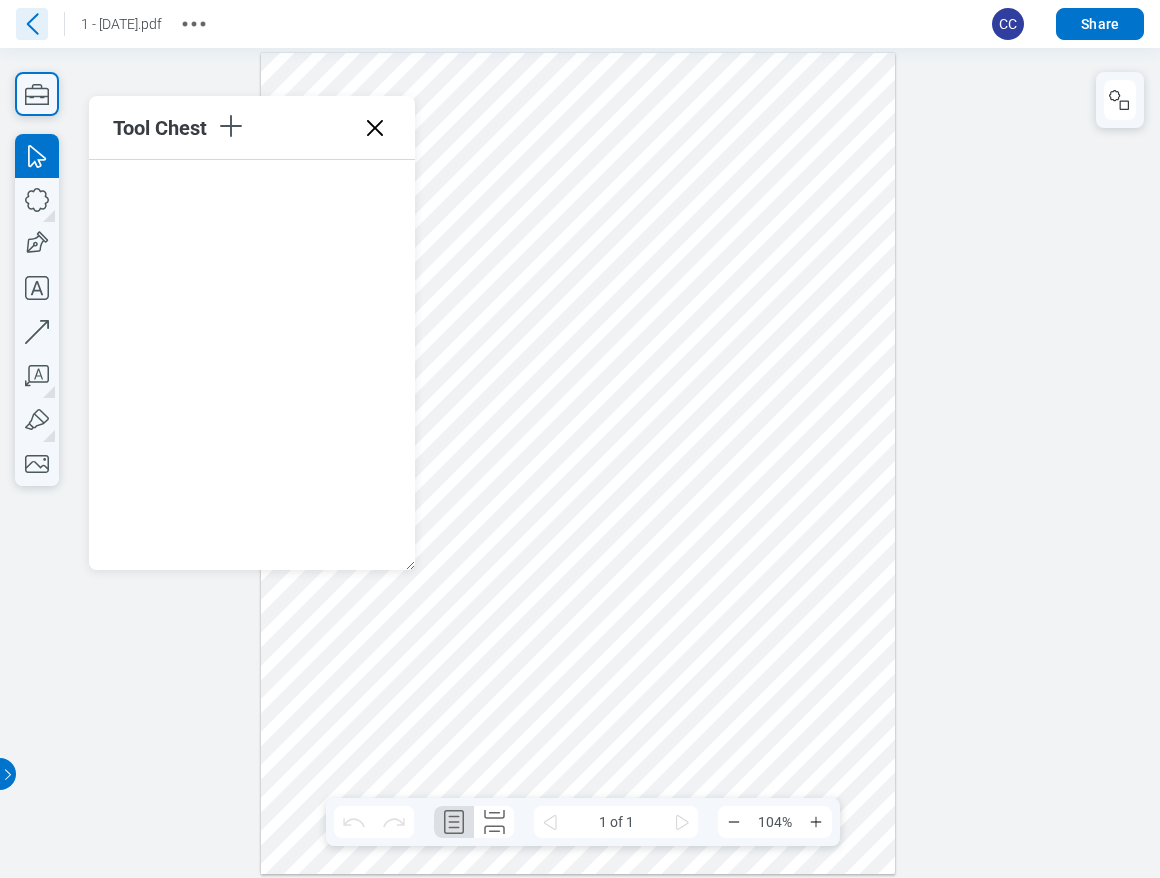 click 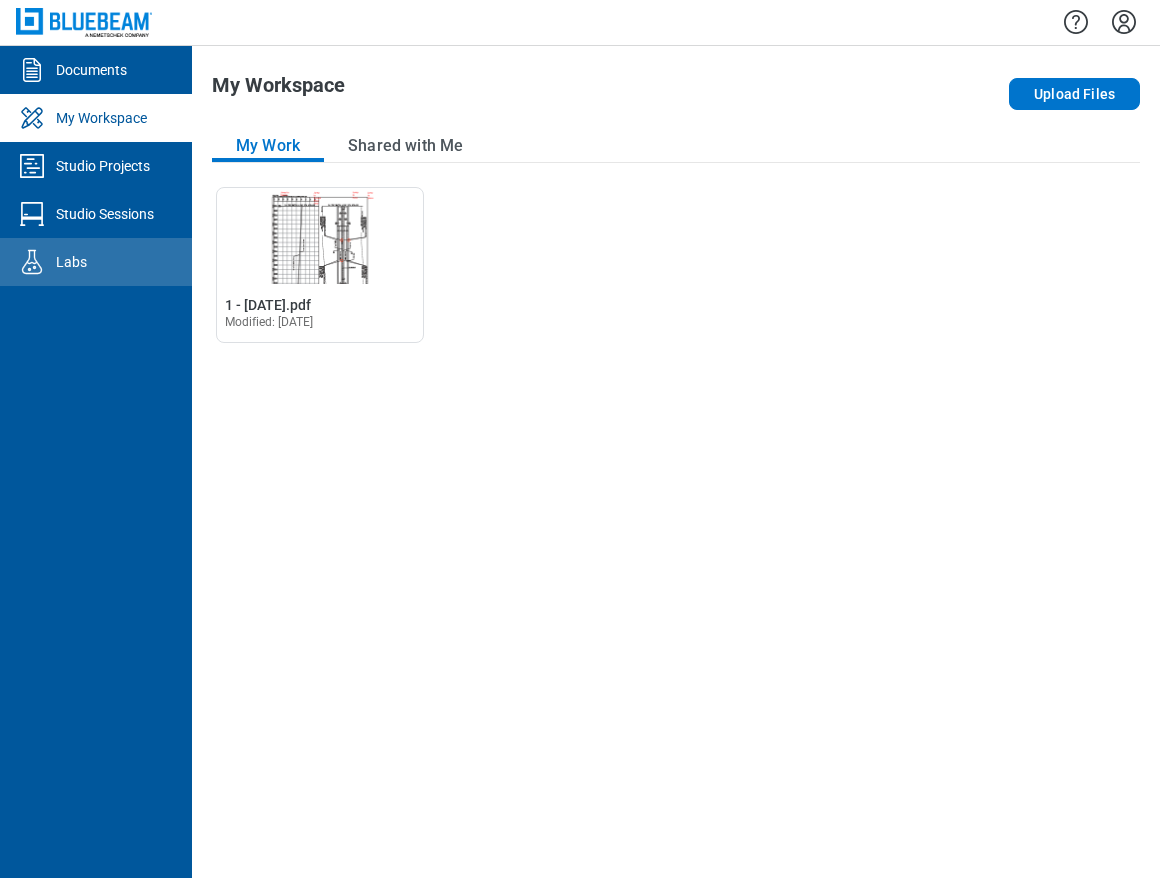 click on "Labs" at bounding box center [71, 262] 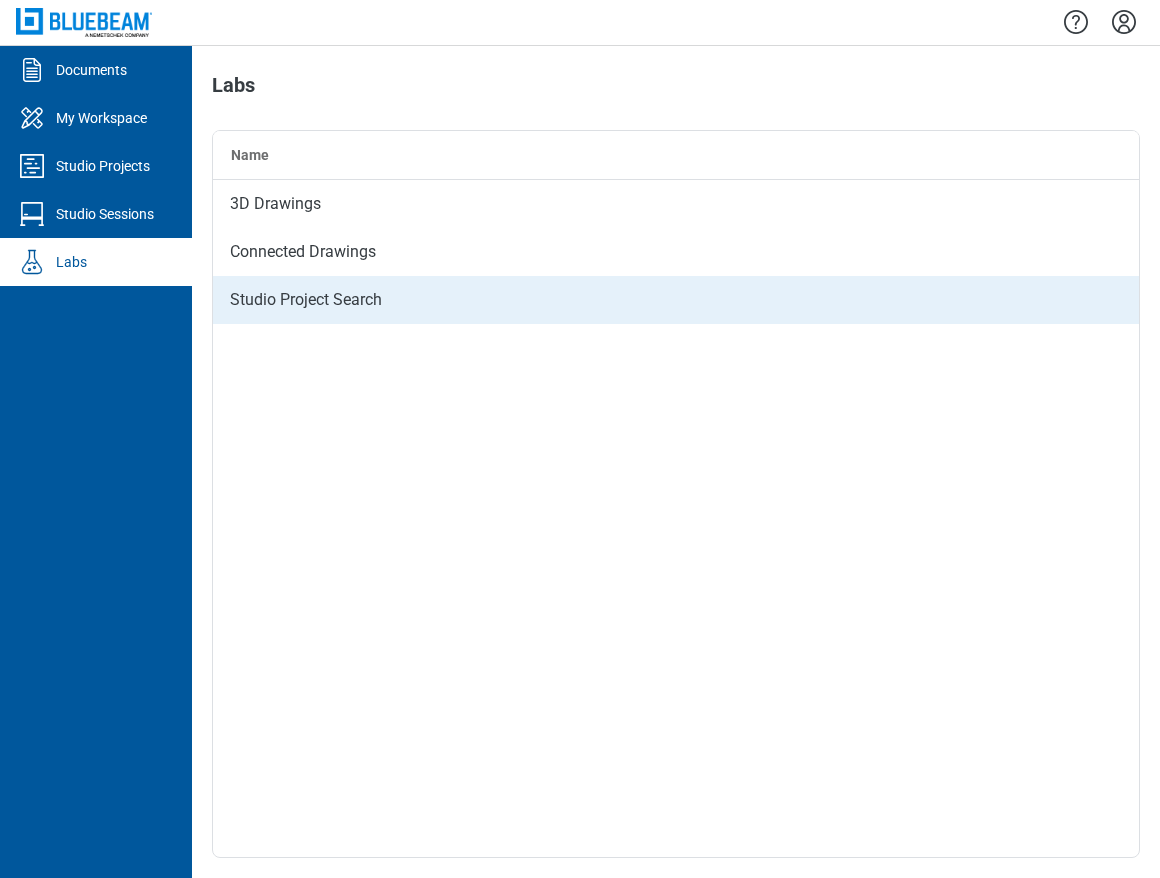 click on "Studio Project Search" at bounding box center (676, 300) 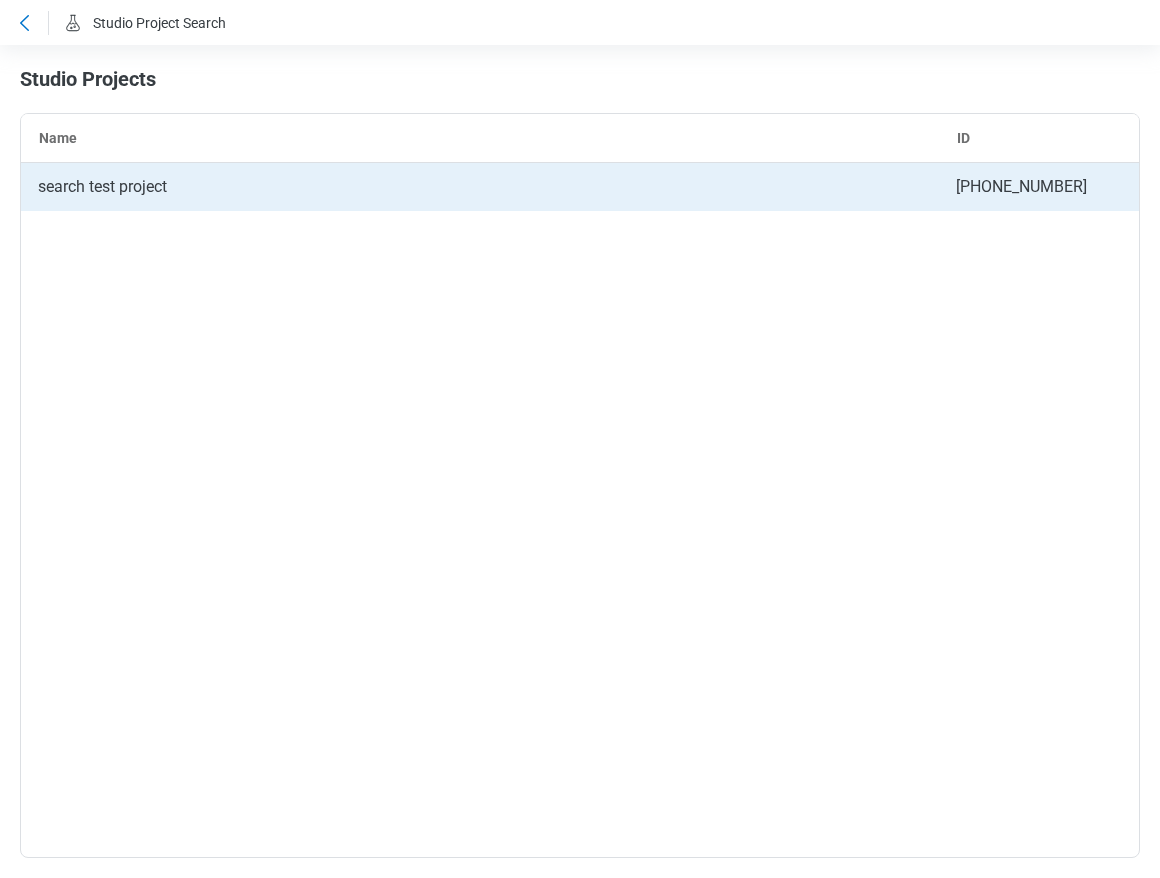 click on "search test project" at bounding box center [480, 187] 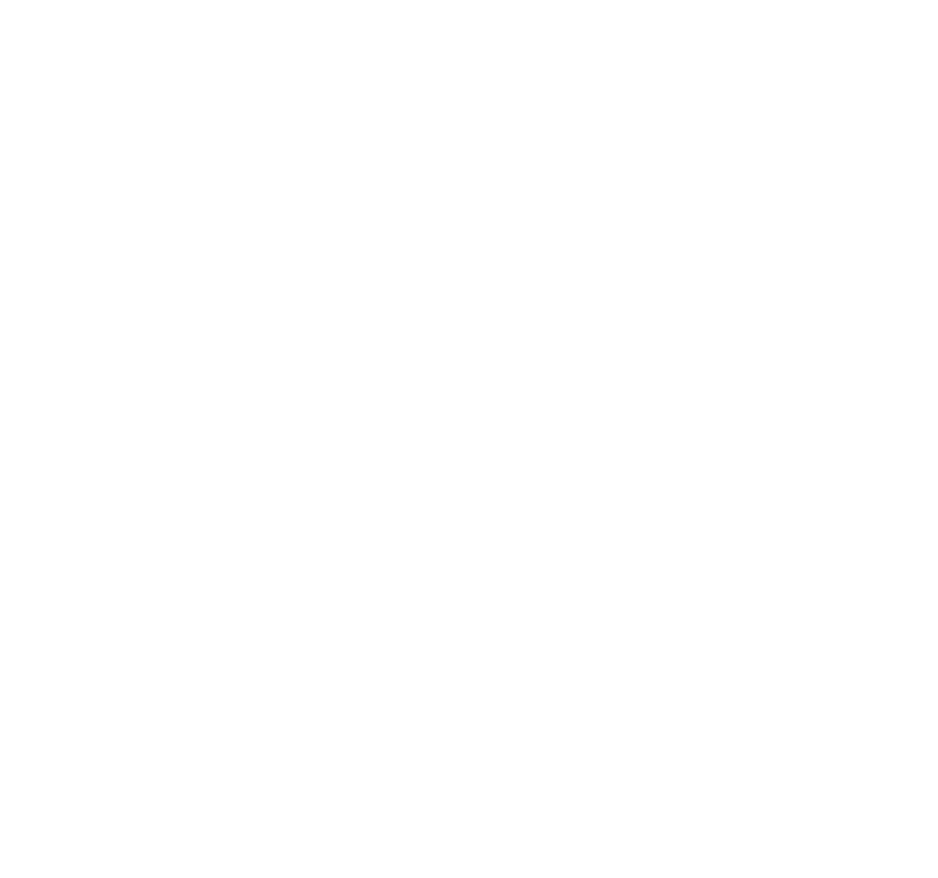 scroll, scrollTop: 0, scrollLeft: 0, axis: both 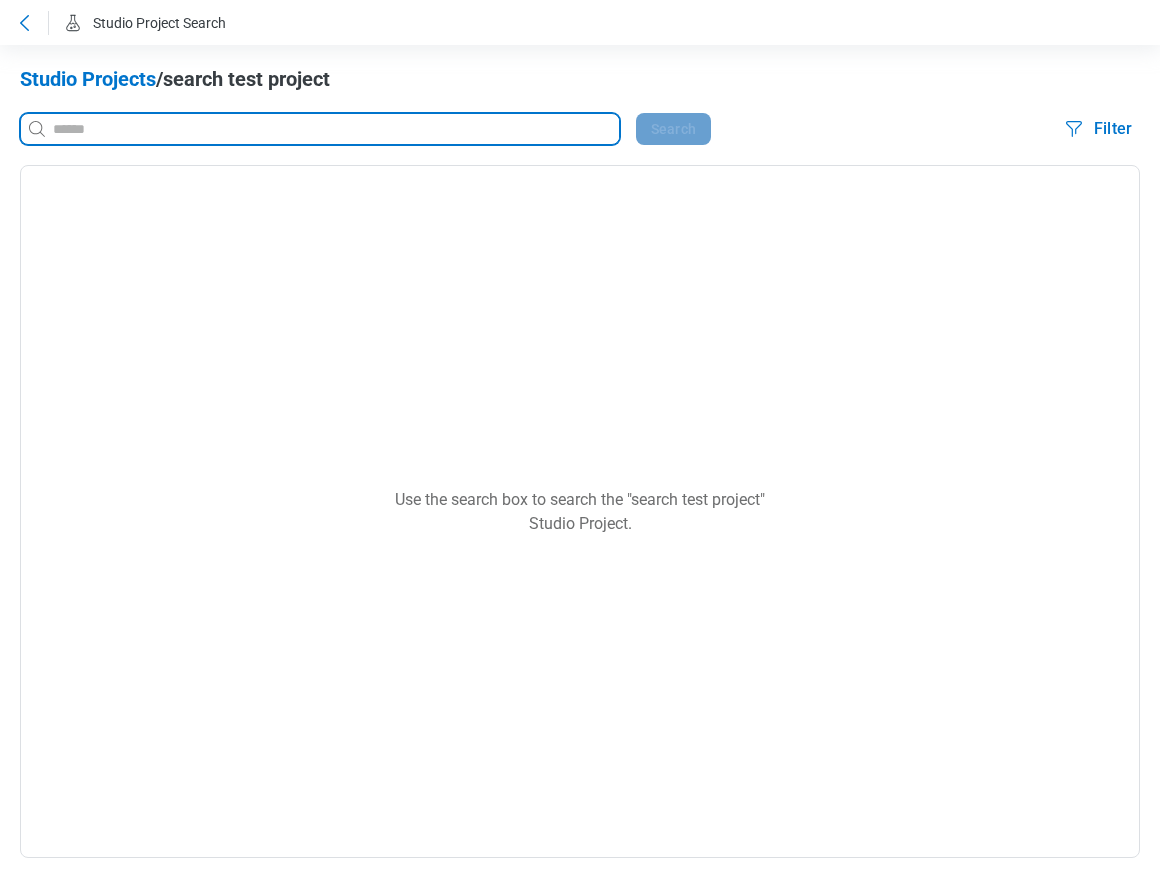 click at bounding box center [334, 129] 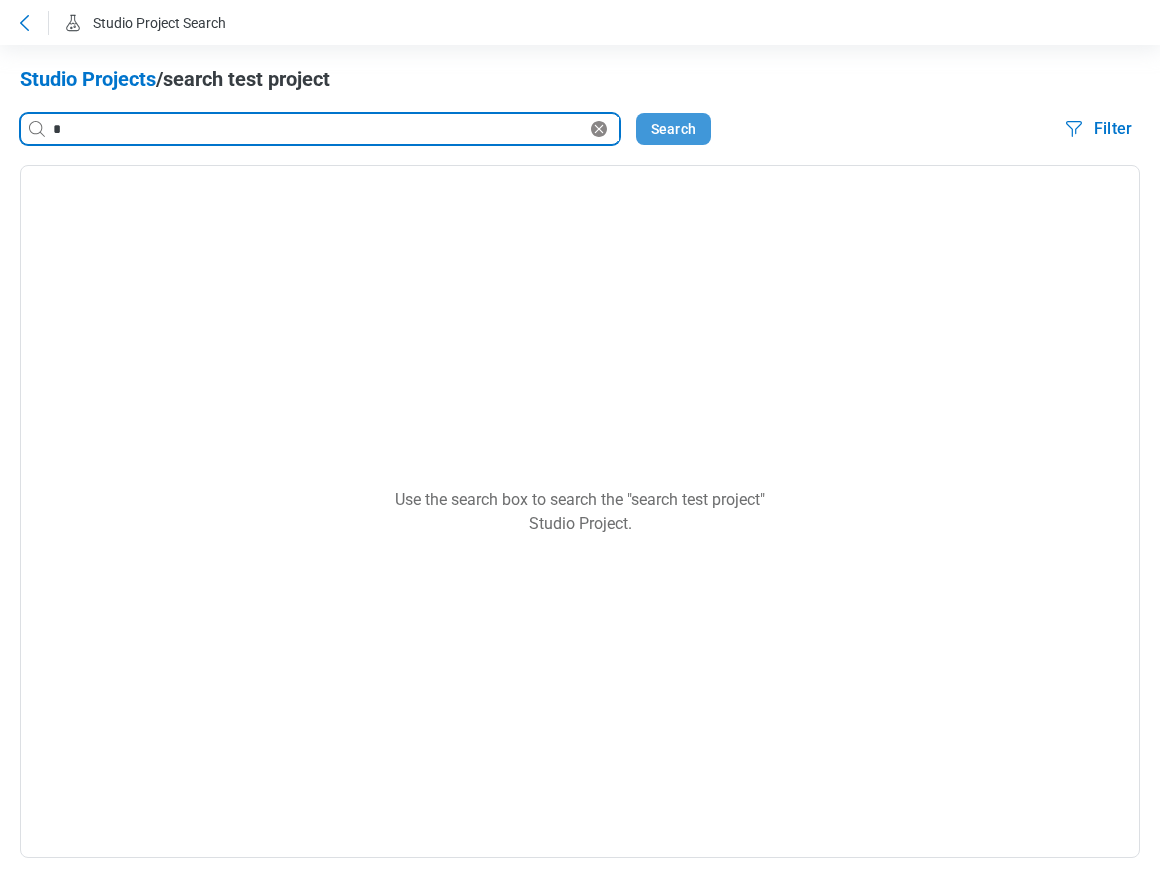 type on "*" 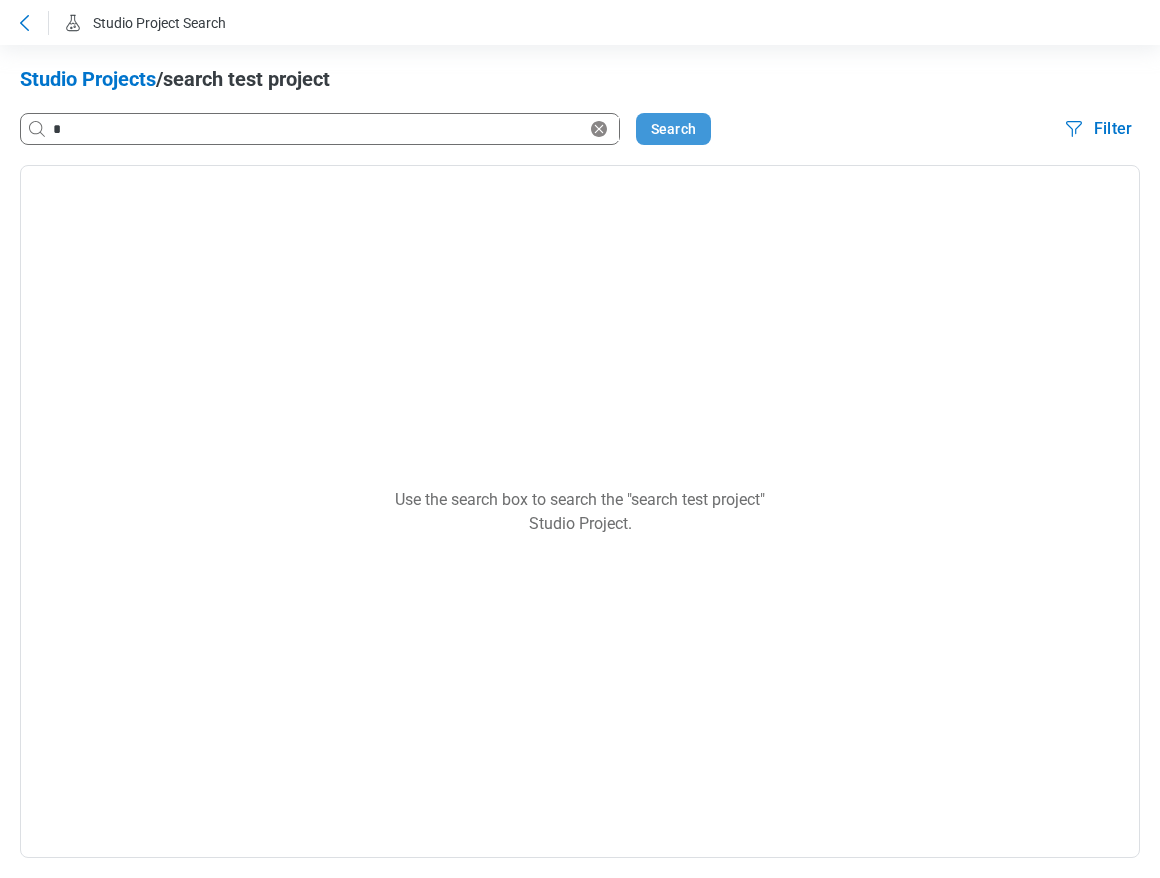 click on "Search" at bounding box center [673, 129] 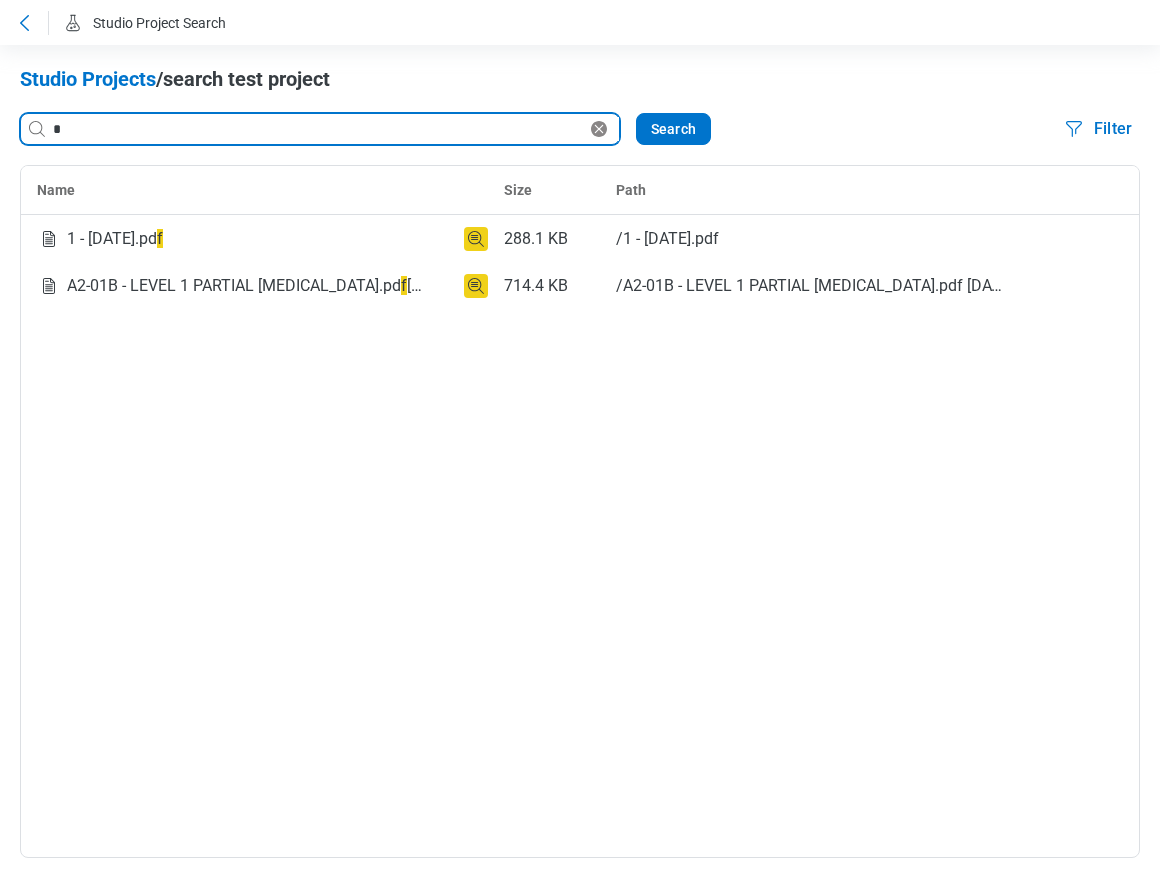 click on "*" at bounding box center [318, 129] 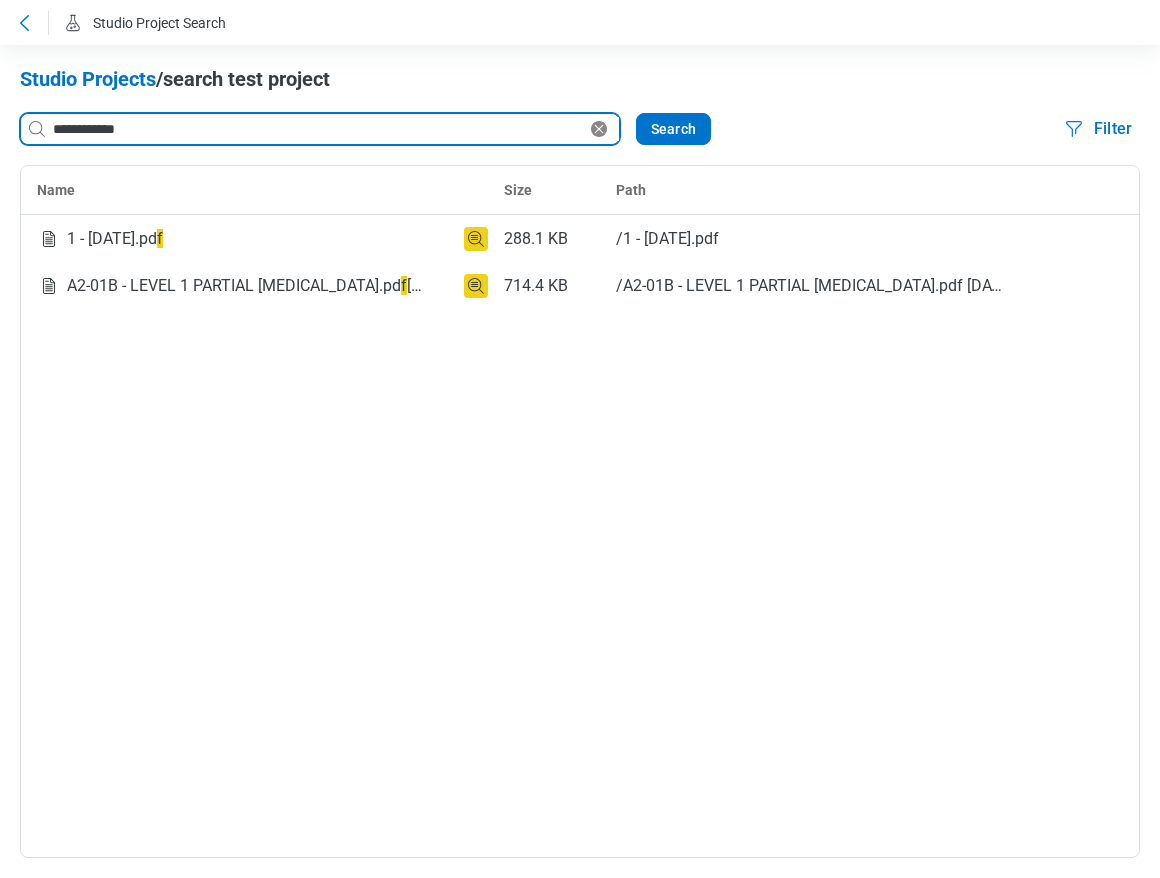 type on "**********" 